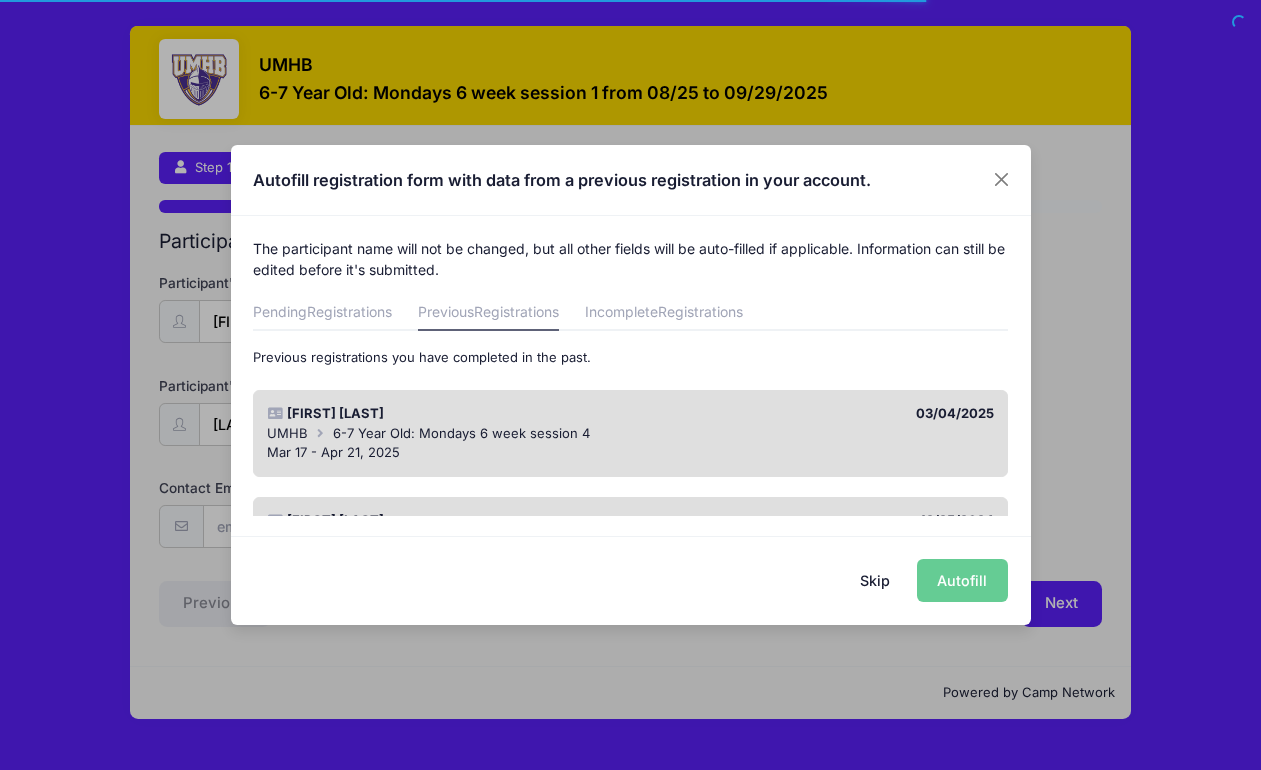 scroll, scrollTop: 0, scrollLeft: 0, axis: both 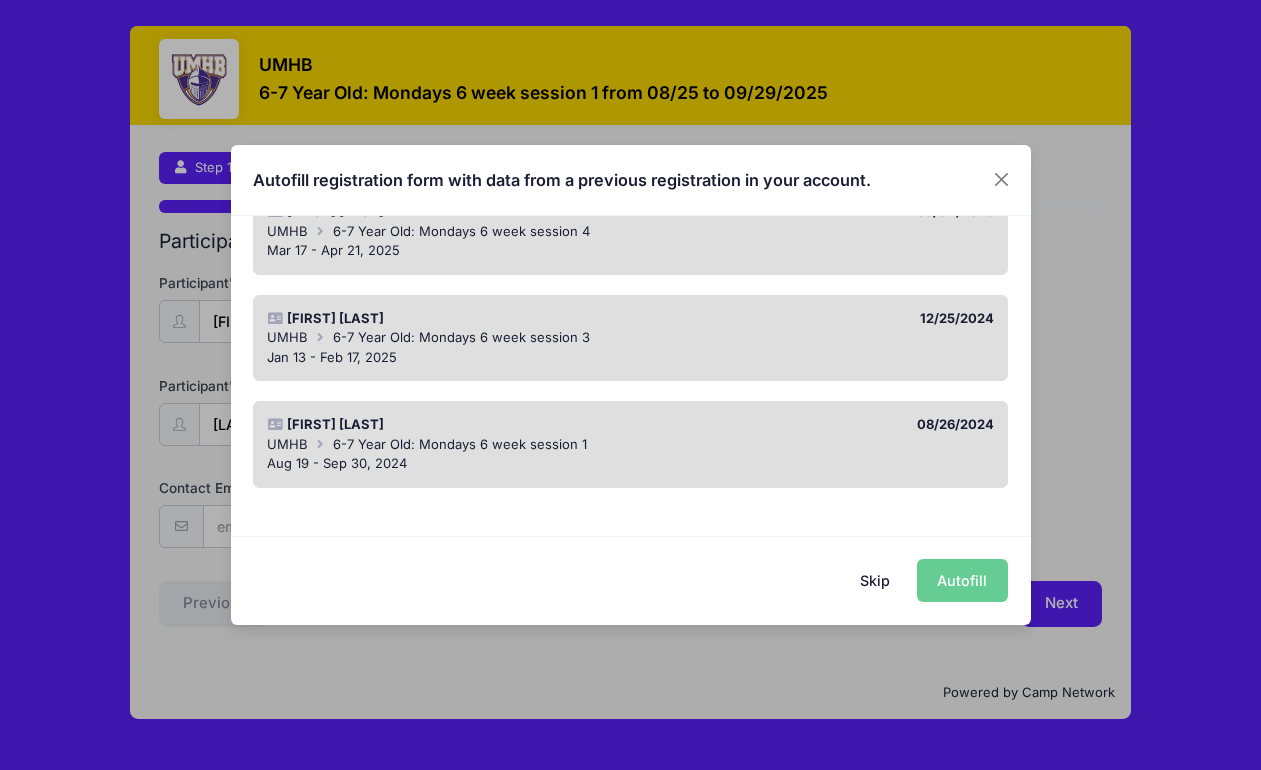 click on "Skip" at bounding box center (874, 580) 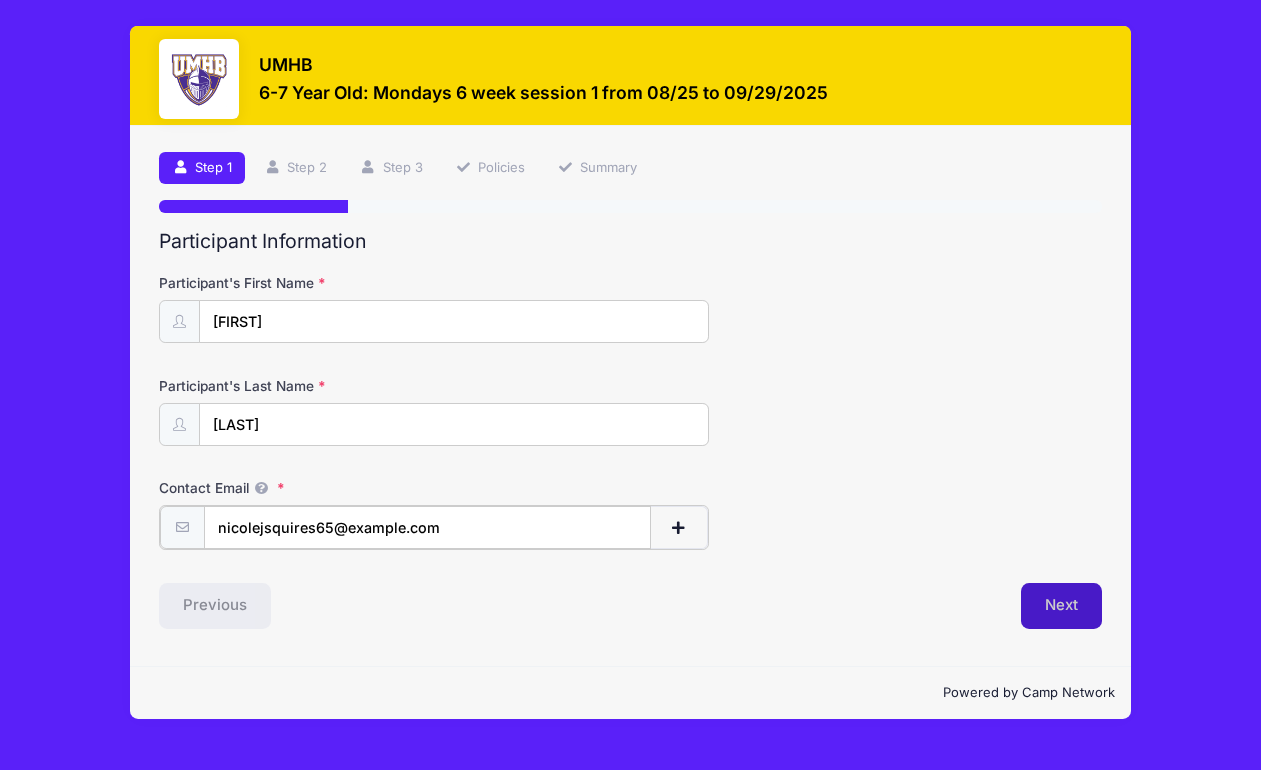 type on "nicolejsquires65@example.com" 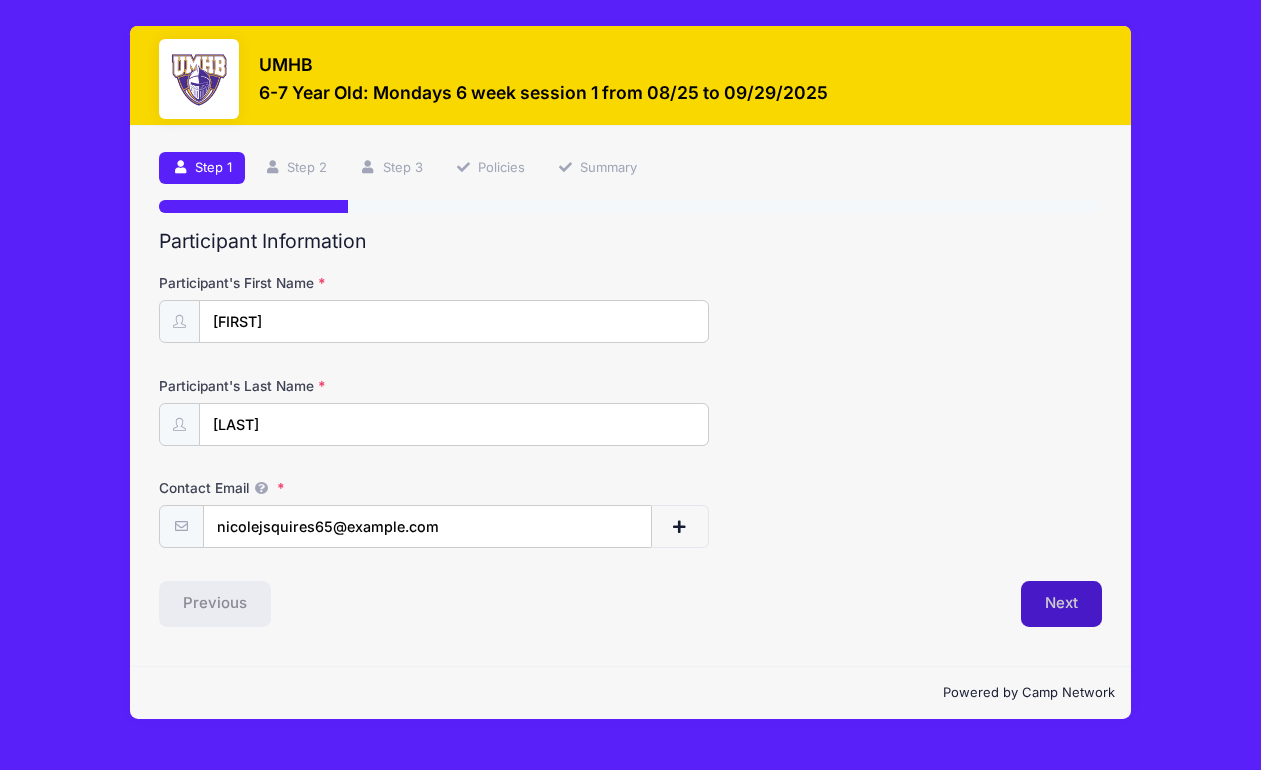 click on "Next" at bounding box center [1061, 604] 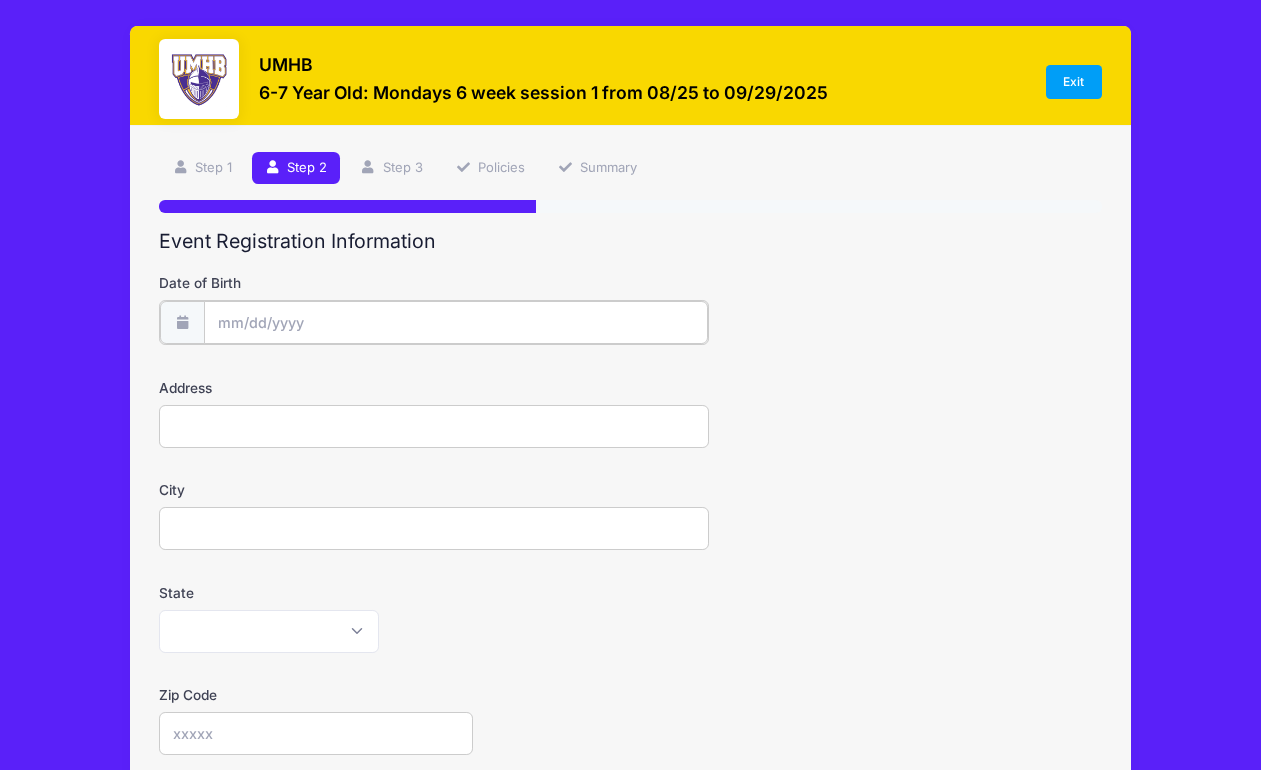 click on "Date of Birth" at bounding box center [456, 322] 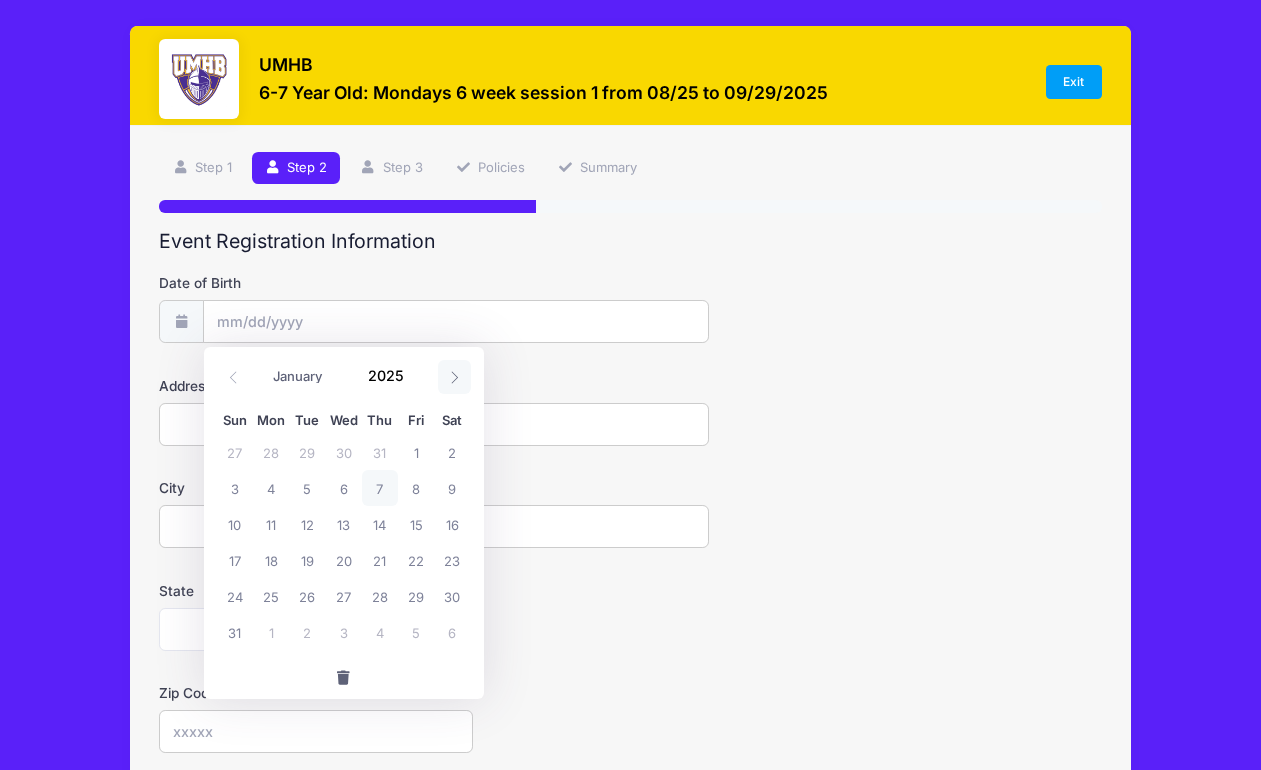 click at bounding box center [454, 377] 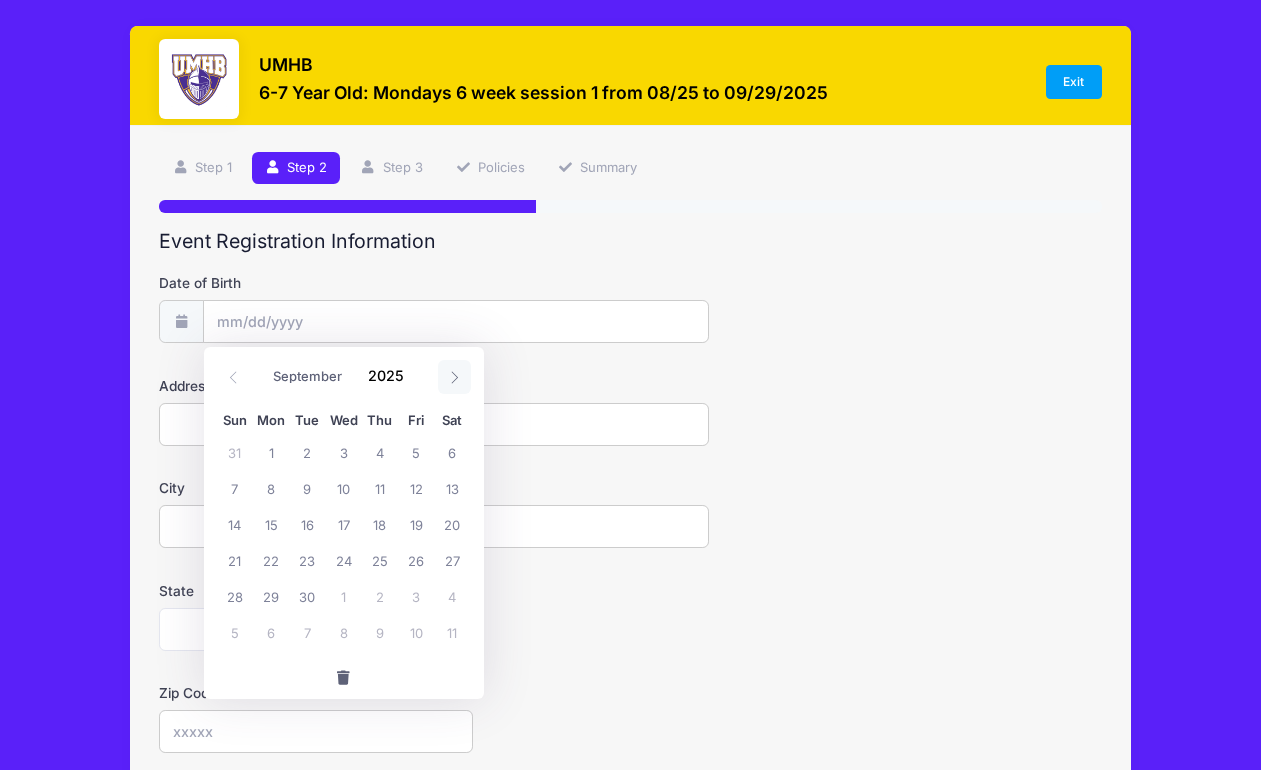 click at bounding box center (454, 377) 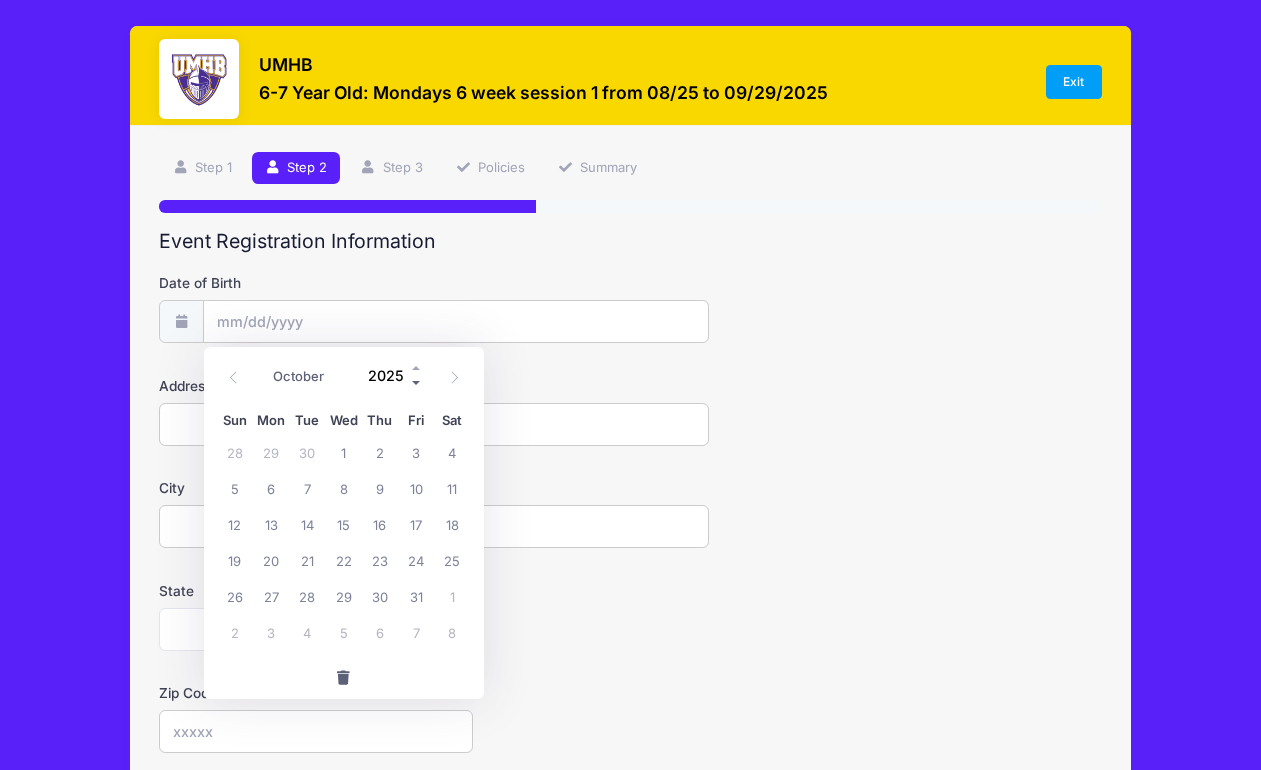 click at bounding box center [417, 383] 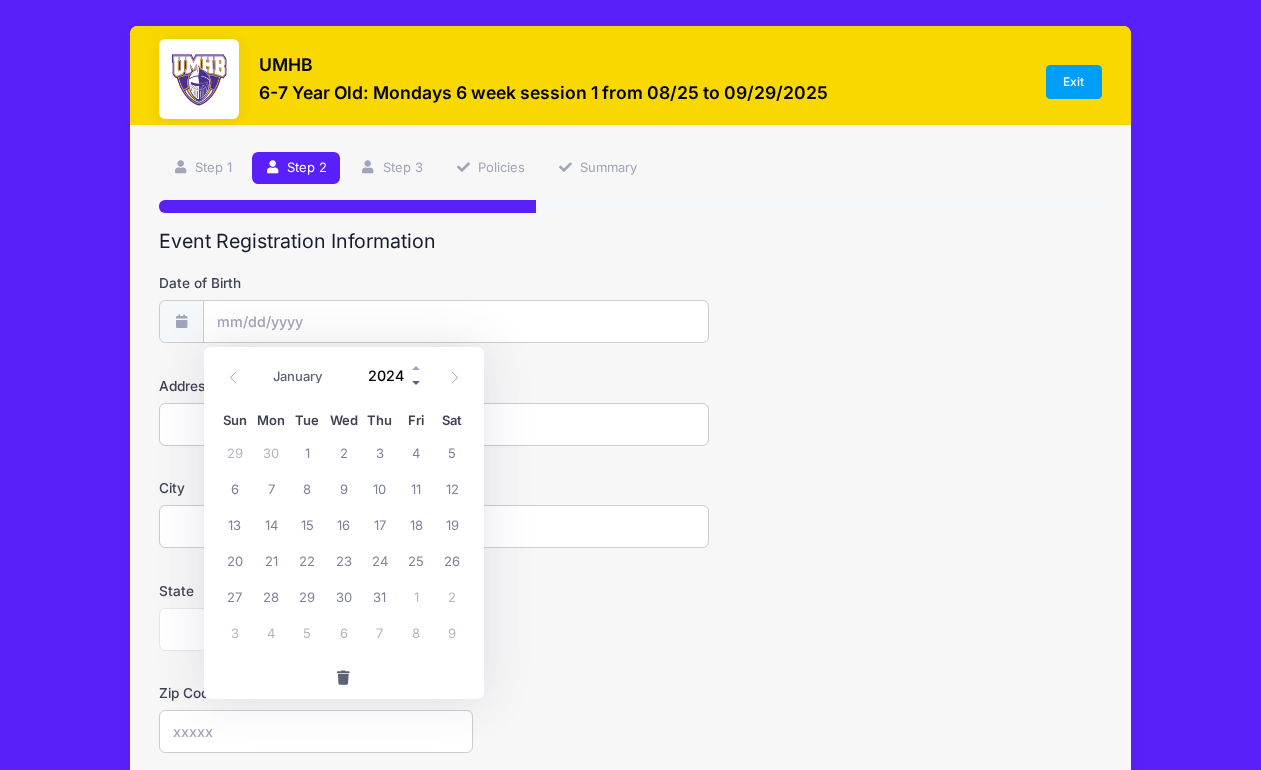 click at bounding box center [417, 383] 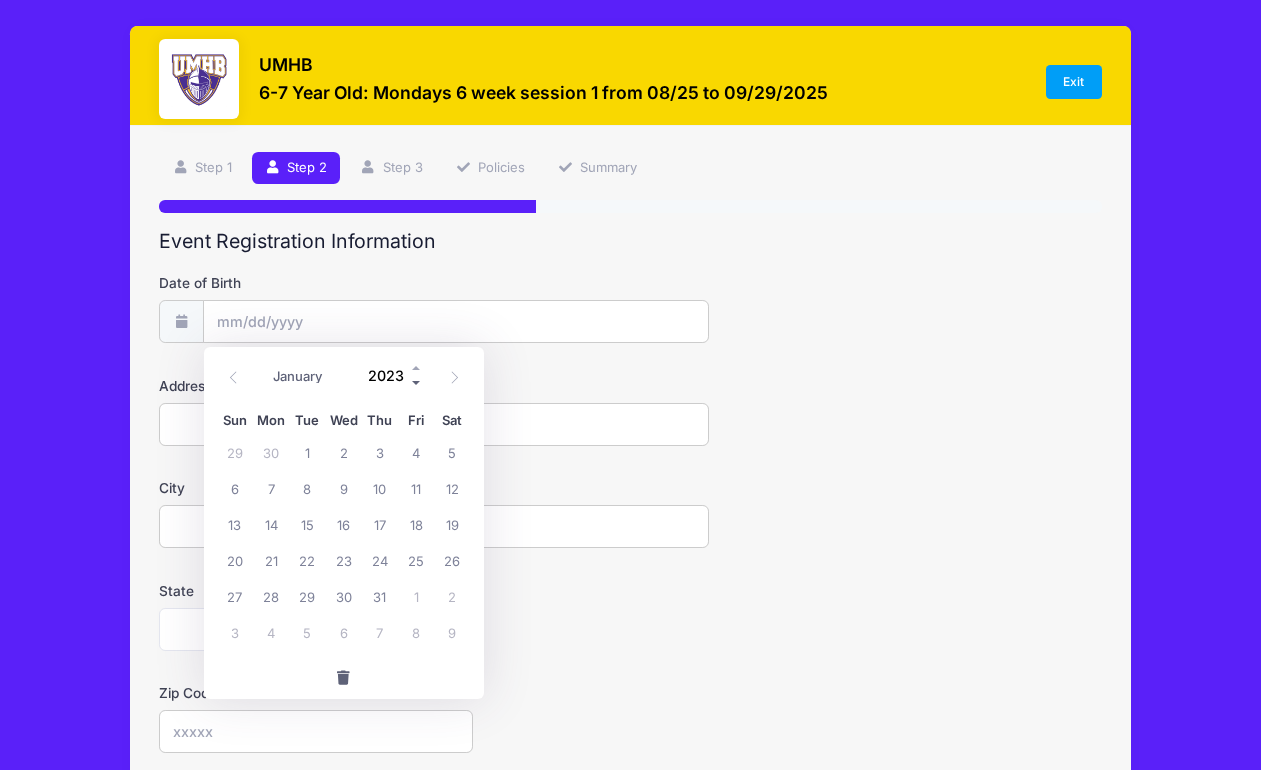 click at bounding box center (417, 383) 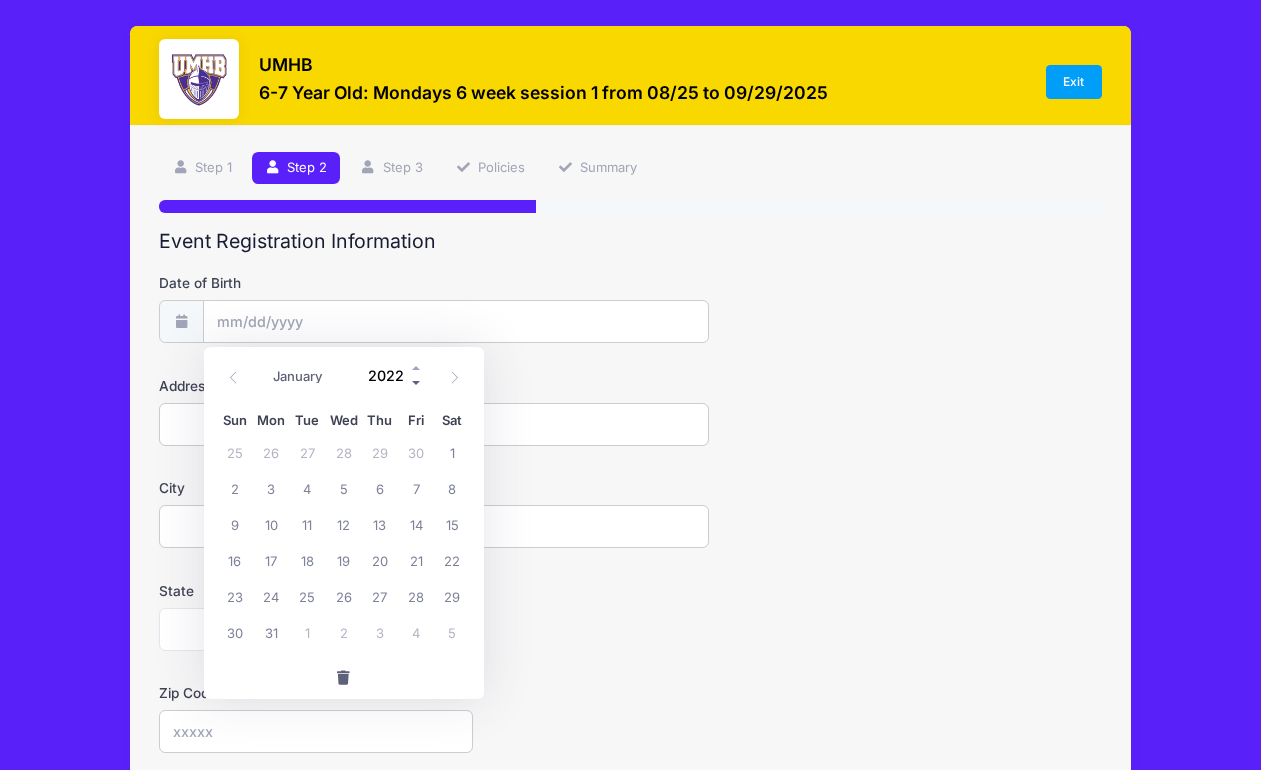 click at bounding box center (417, 383) 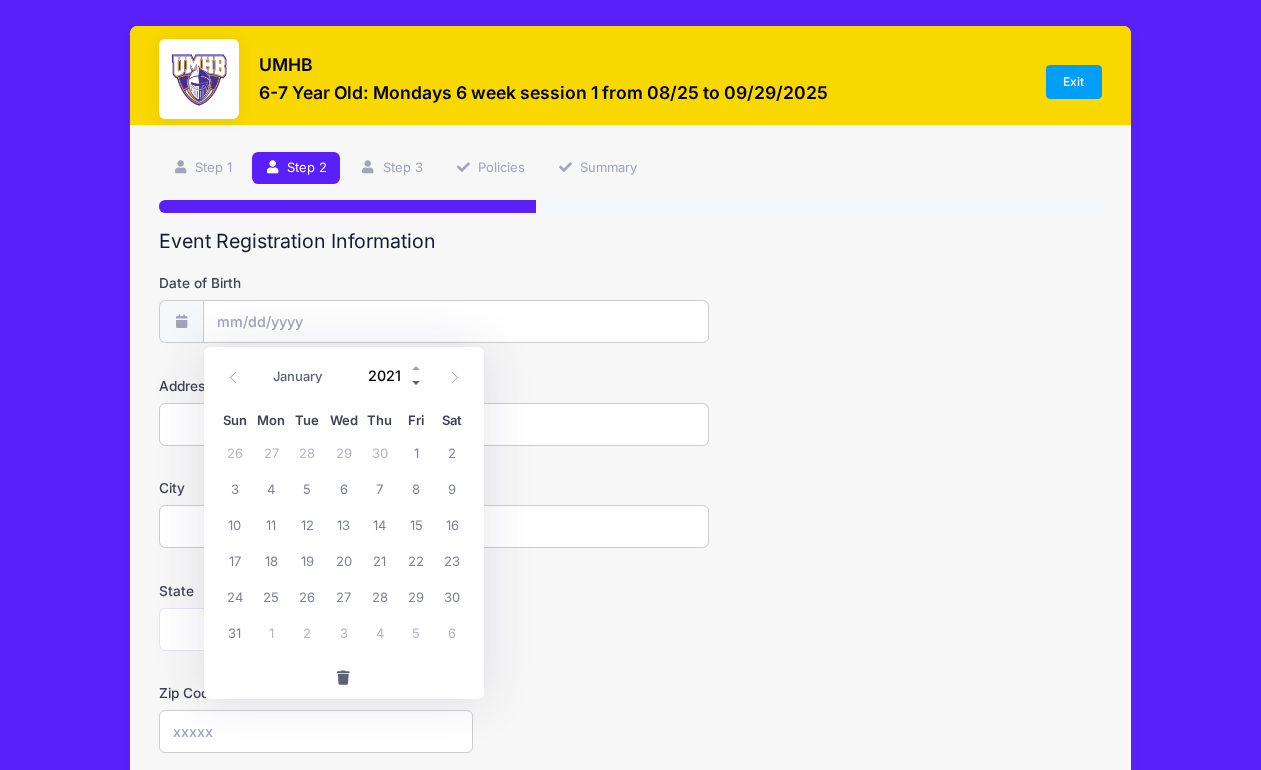 click at bounding box center [417, 383] 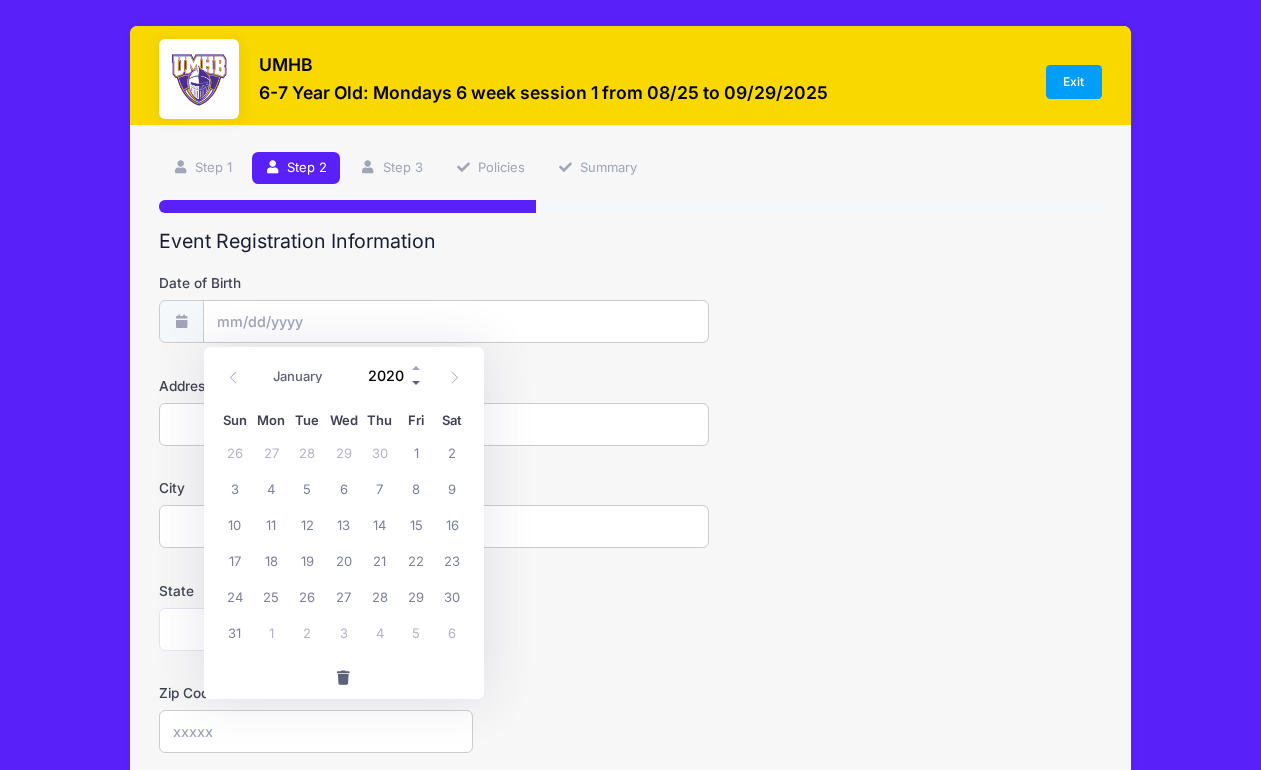 click at bounding box center [417, 383] 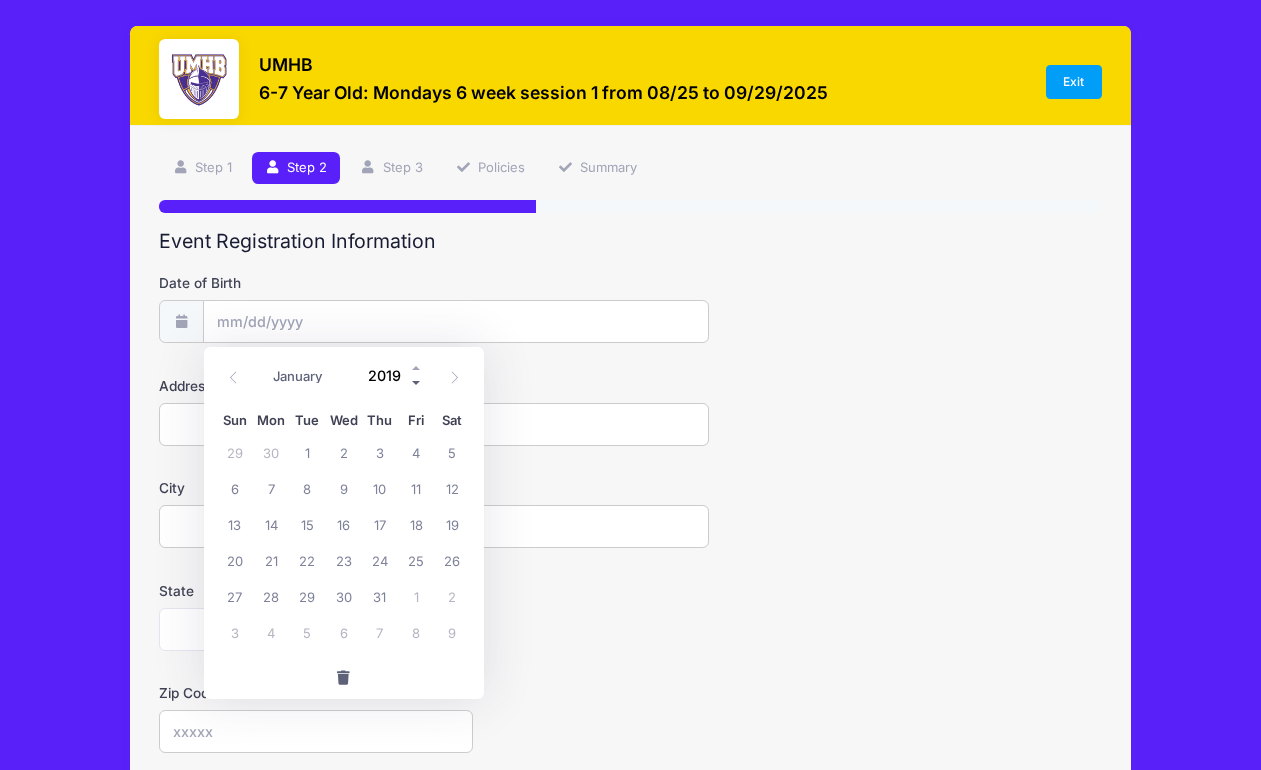 click at bounding box center (417, 383) 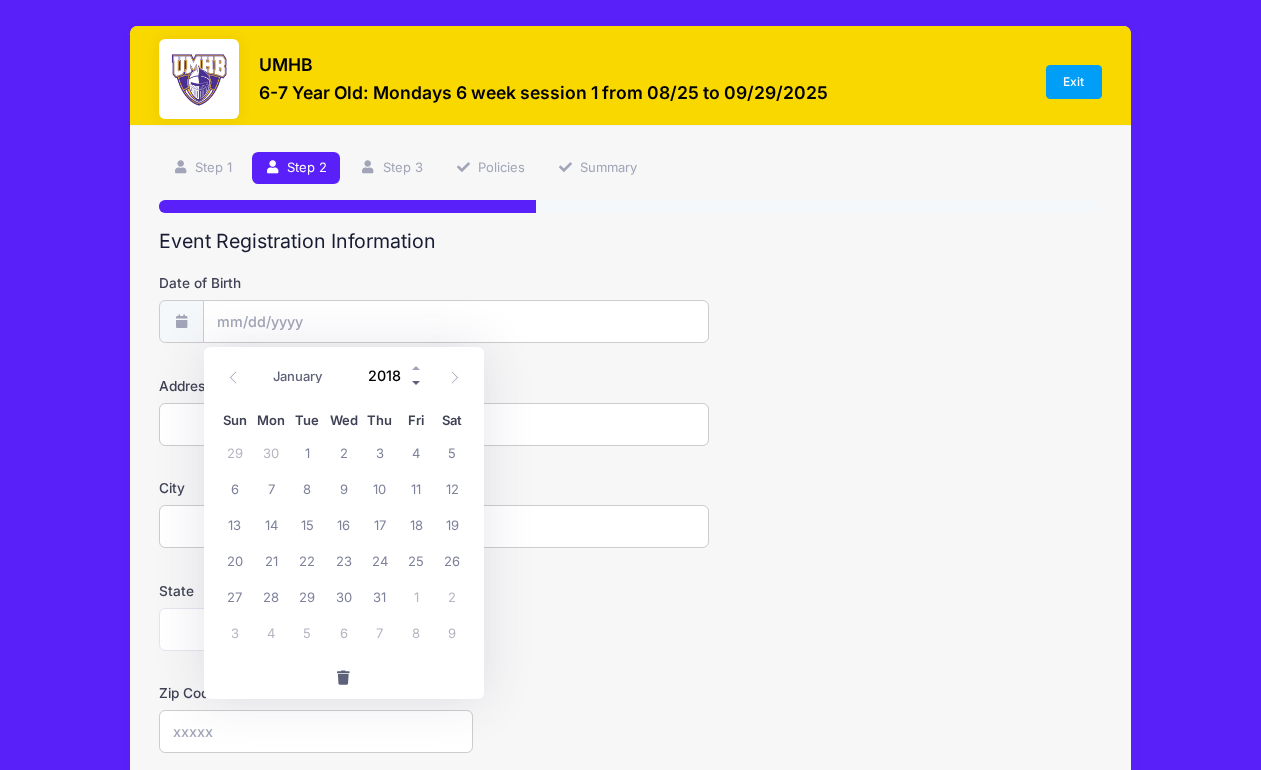 click at bounding box center (417, 383) 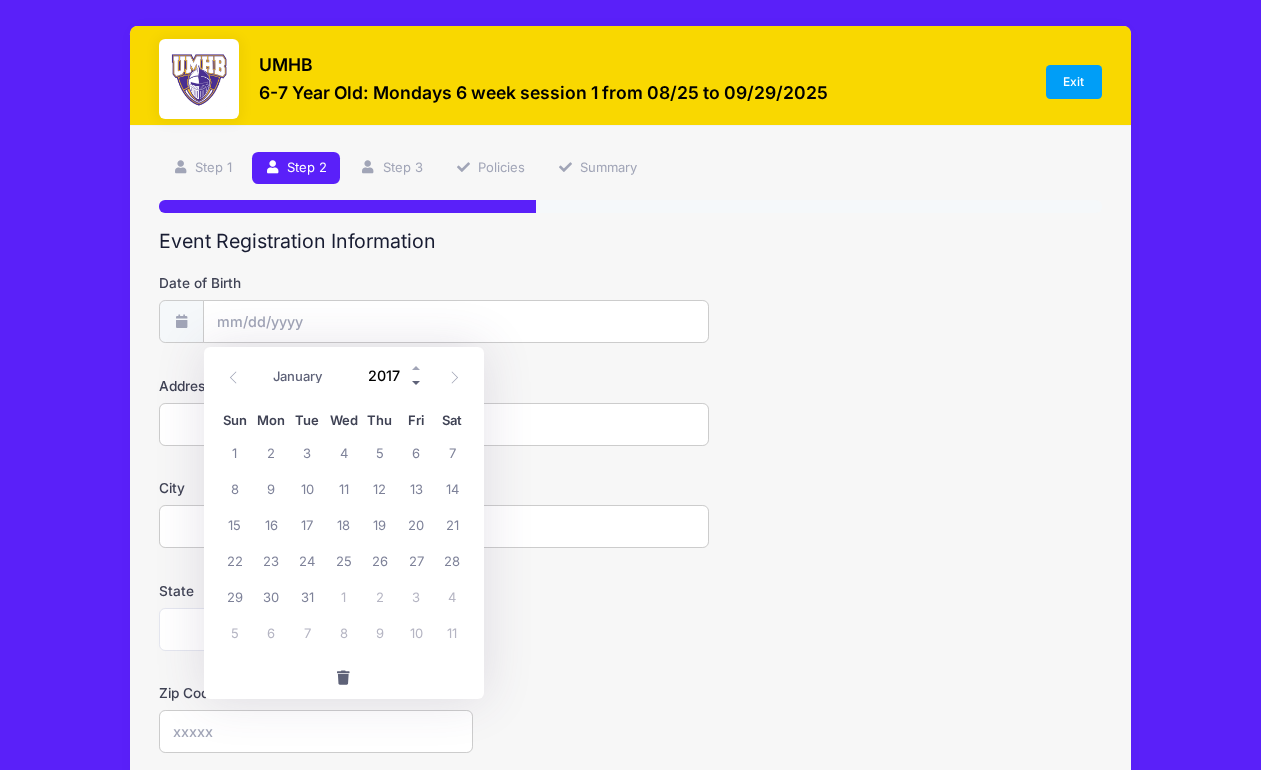 click at bounding box center (417, 383) 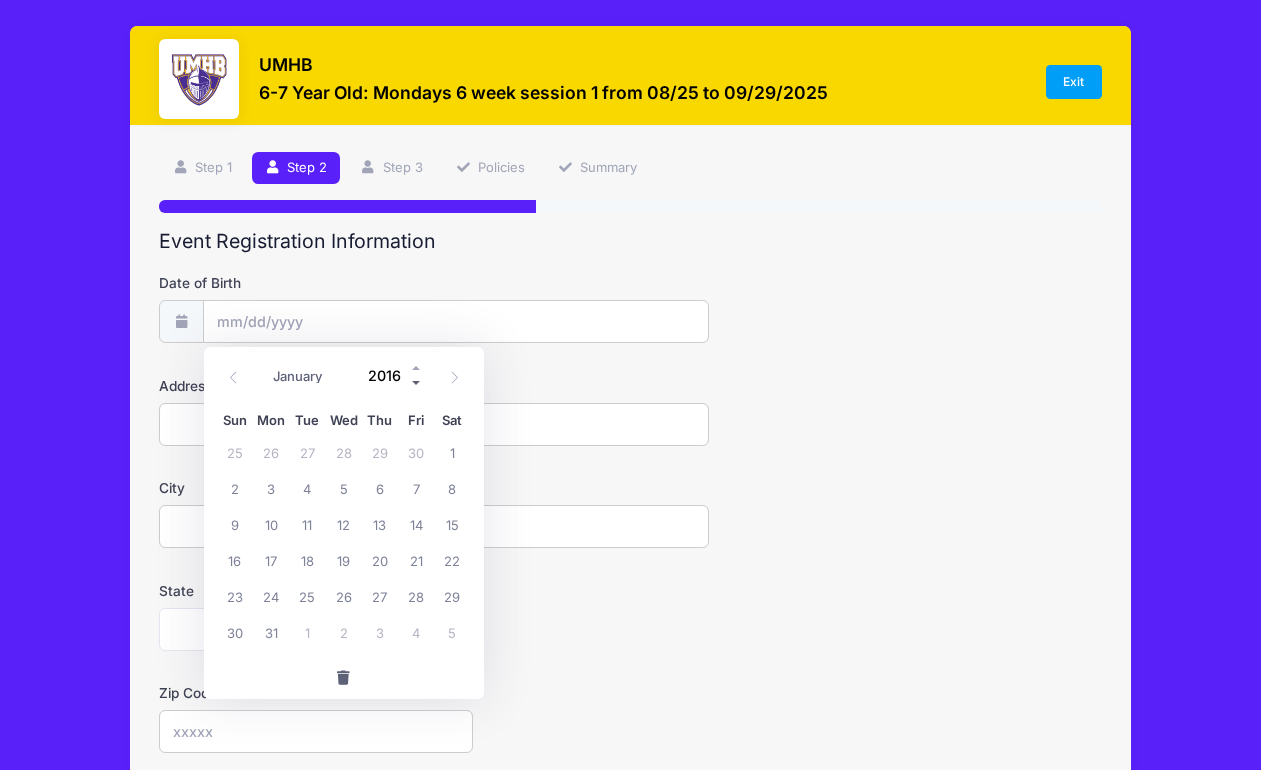 click at bounding box center (417, 383) 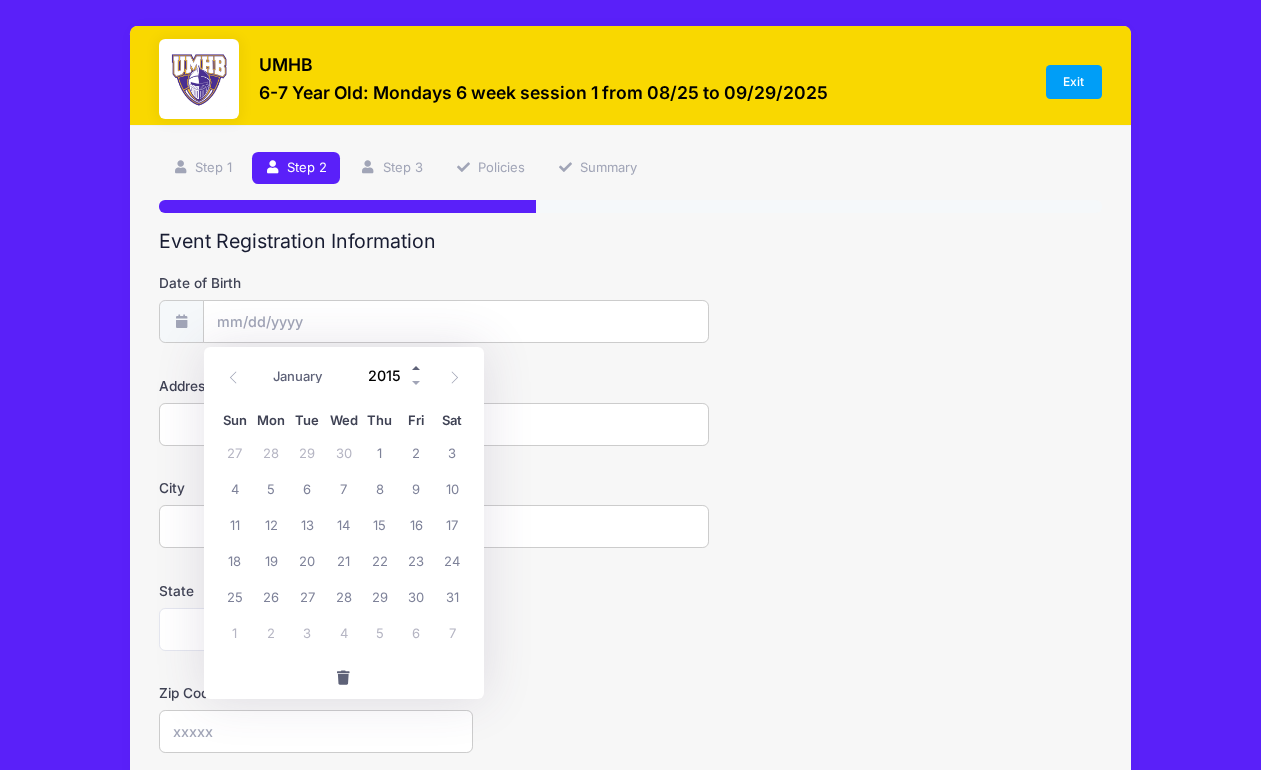 click at bounding box center (417, 368) 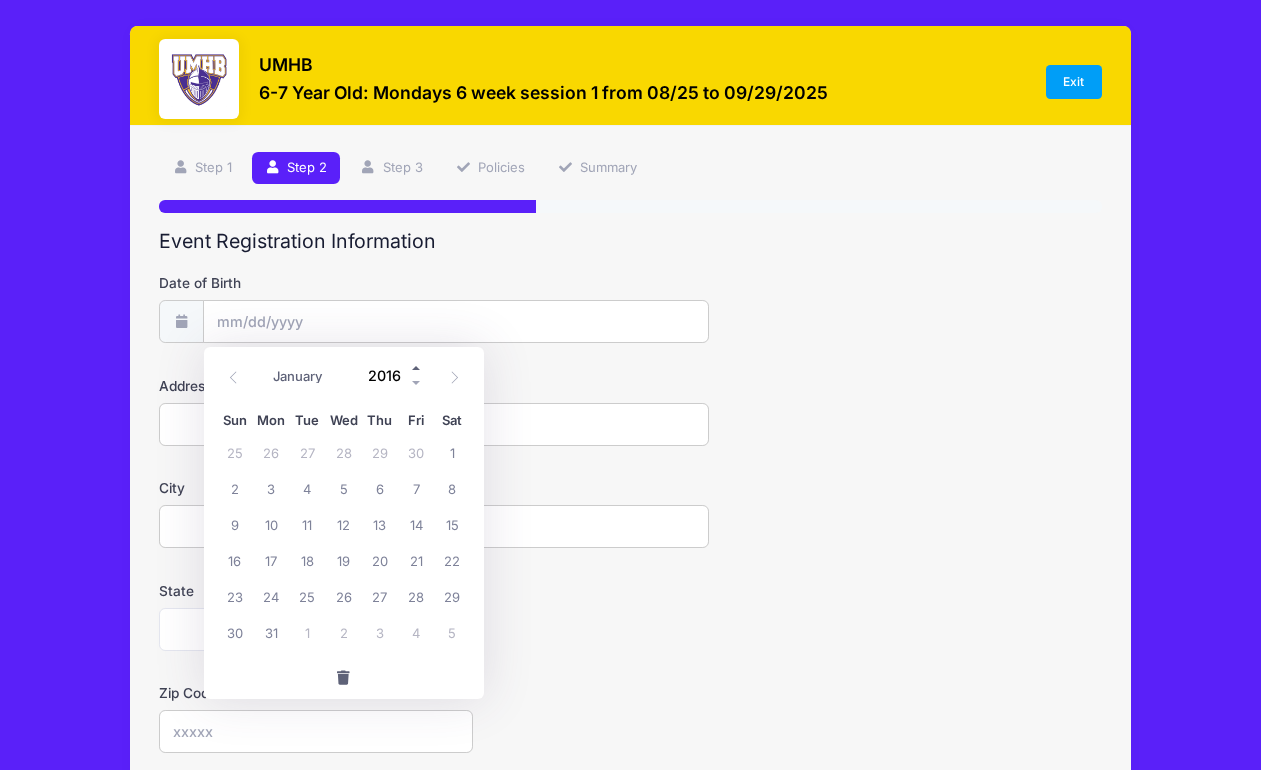 click at bounding box center [417, 368] 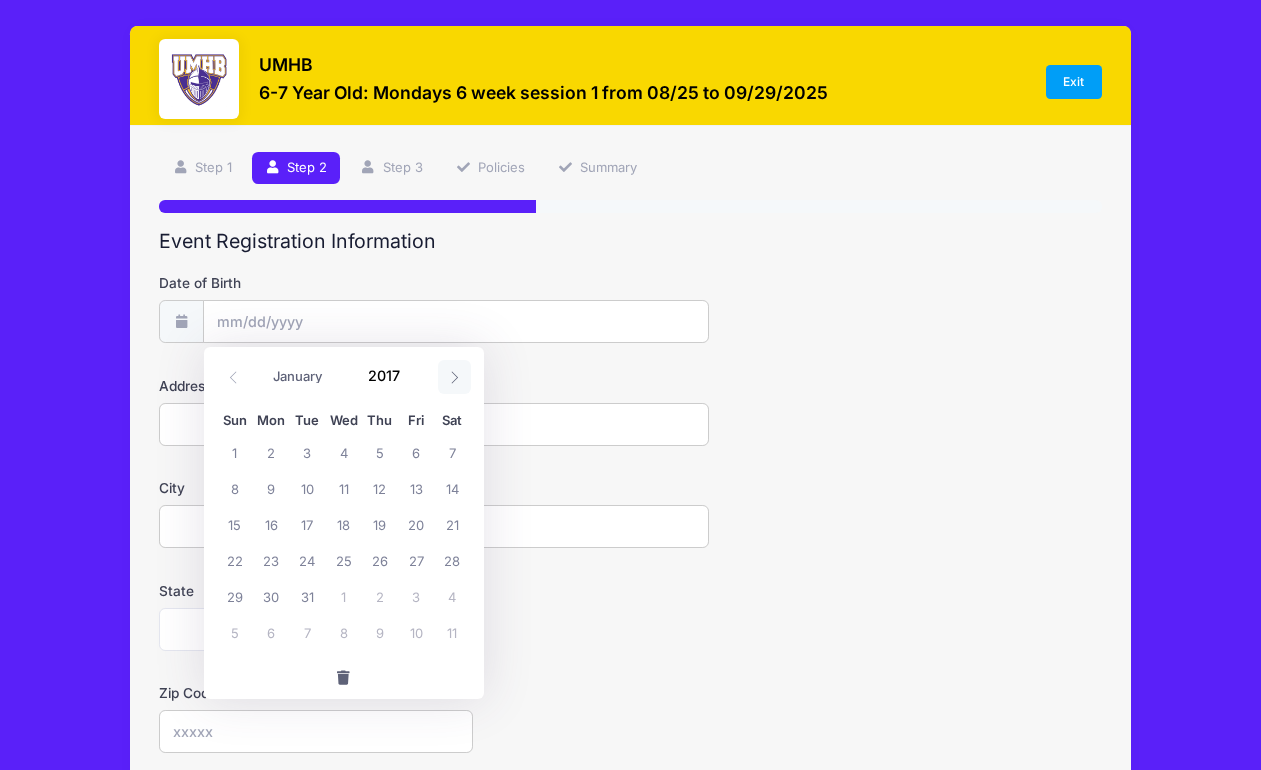 click 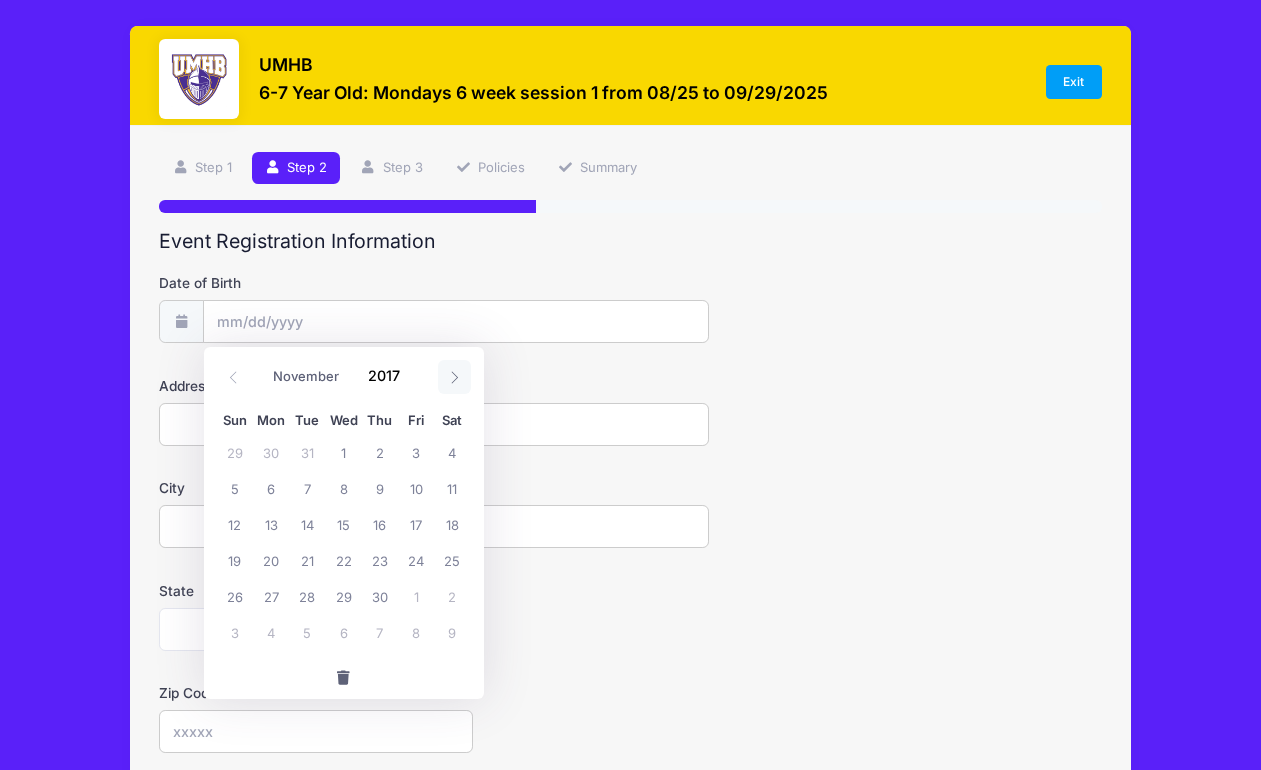 click 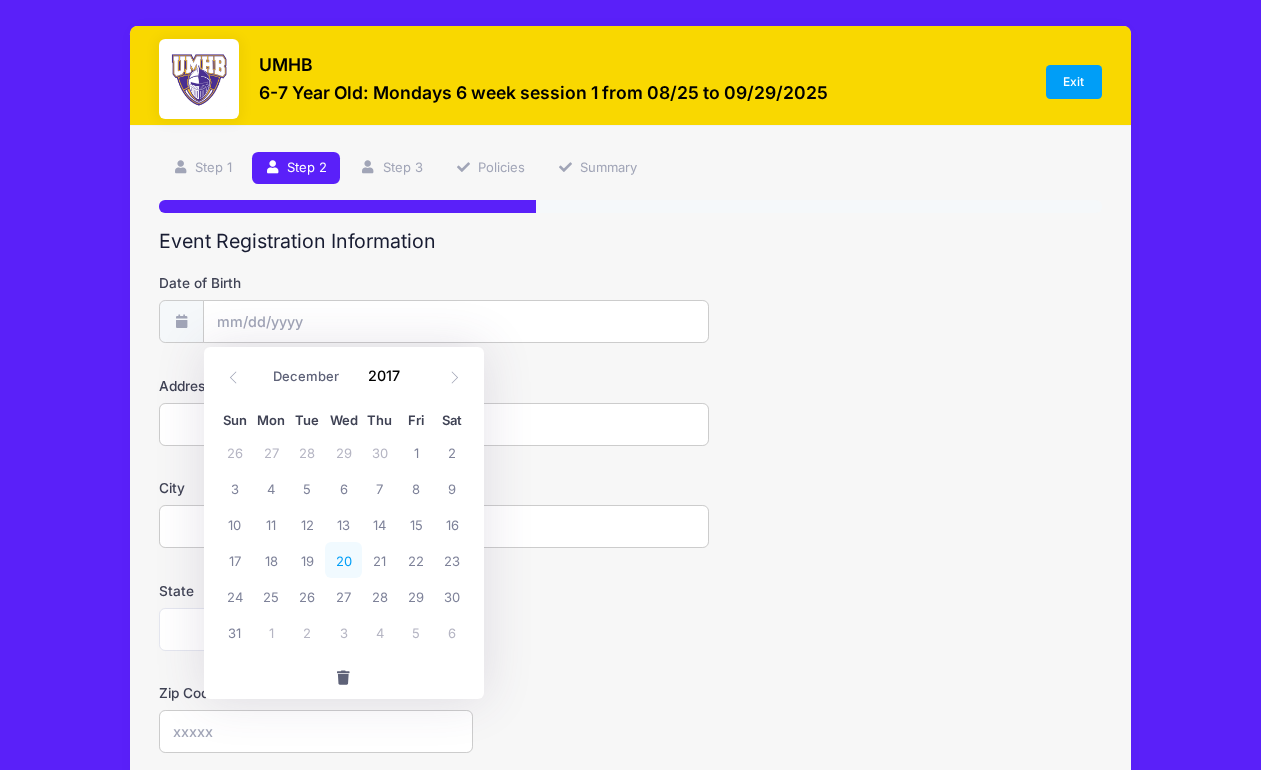 click on "20" at bounding box center (343, 560) 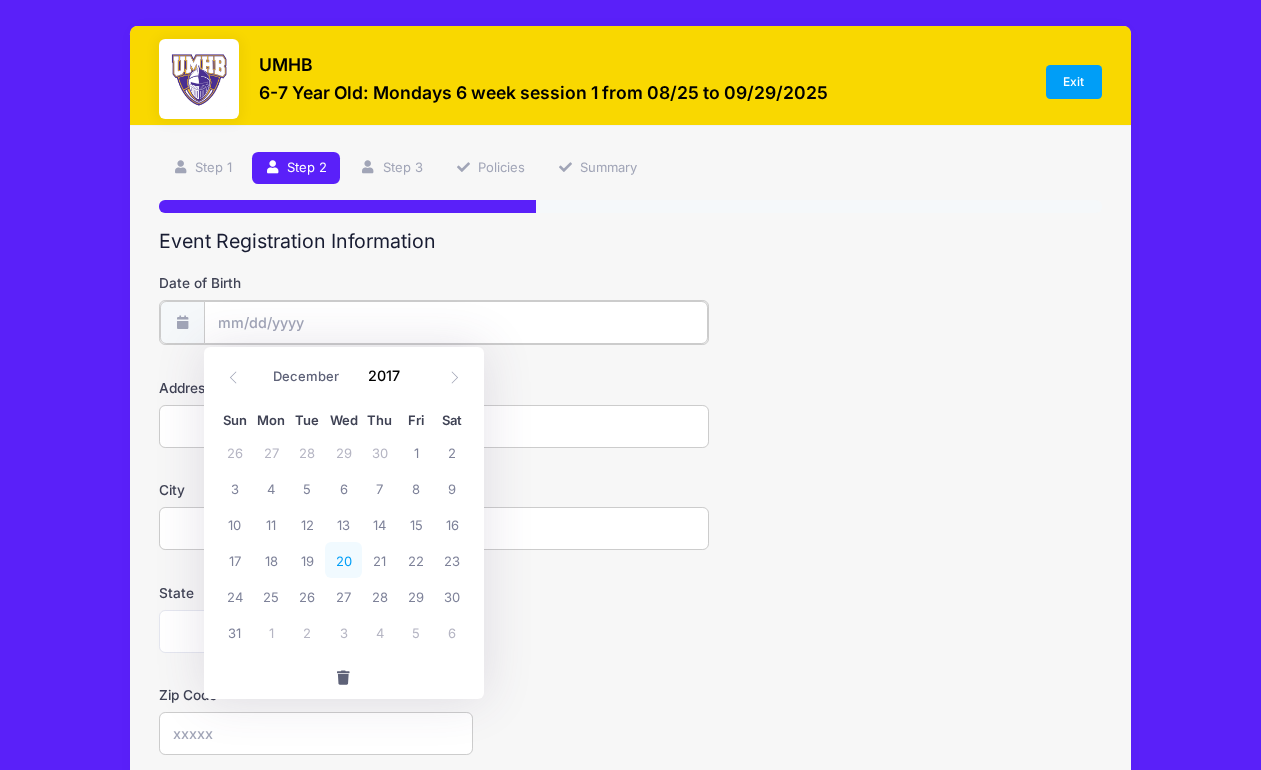 type on "12/20/2017" 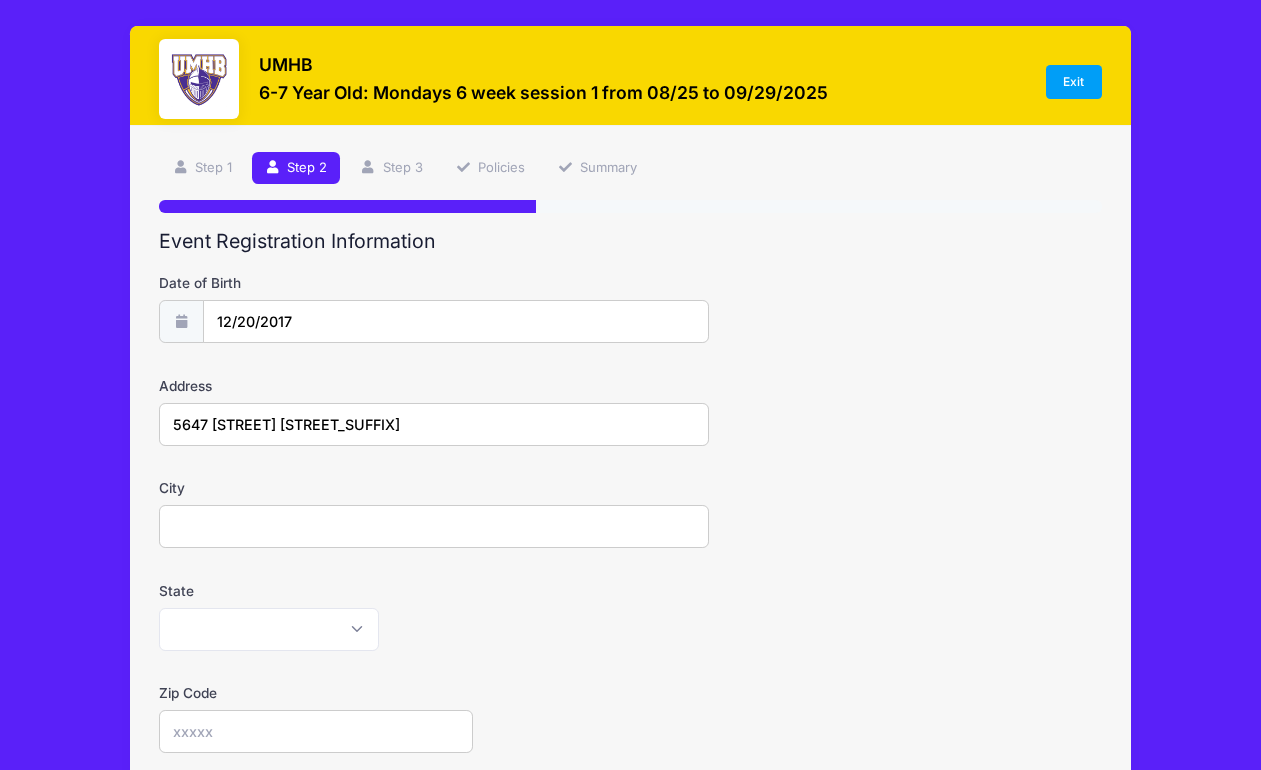 type on "5647 [STREET] [STREET_SUFFIX]" 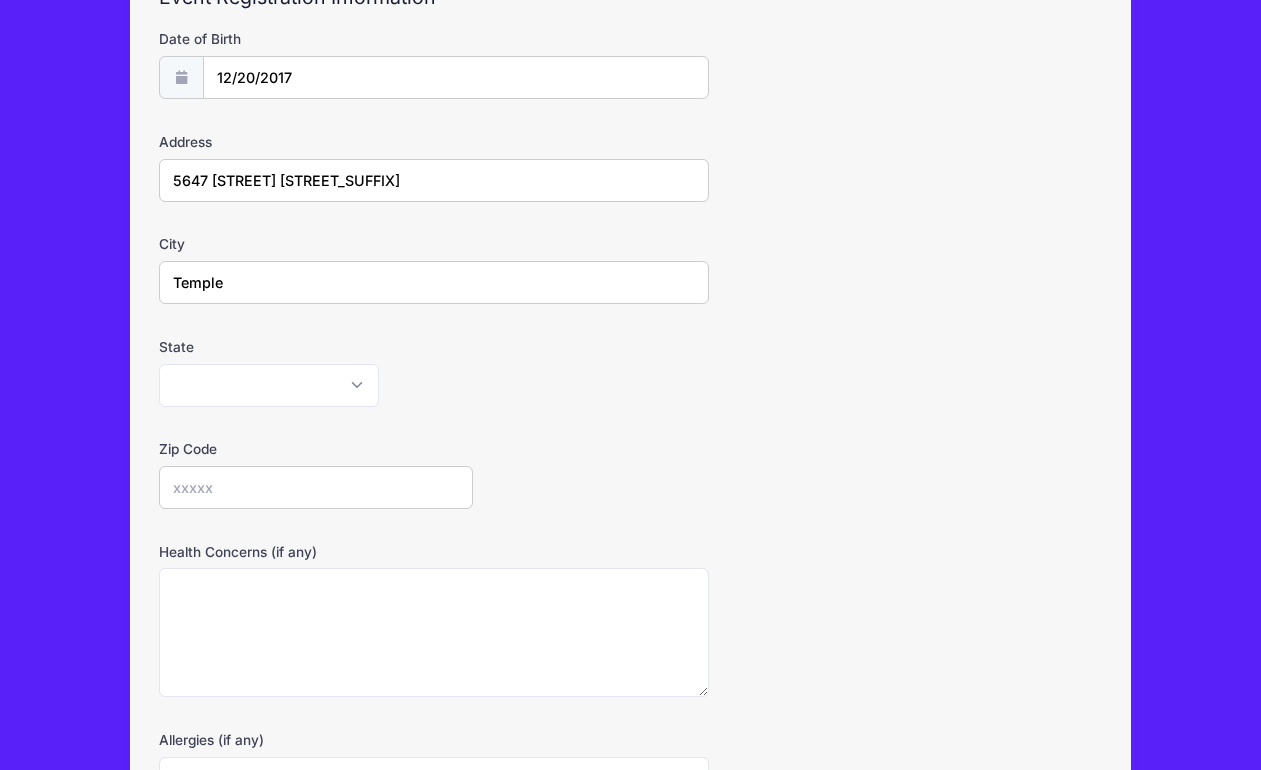 scroll, scrollTop: 245, scrollLeft: 0, axis: vertical 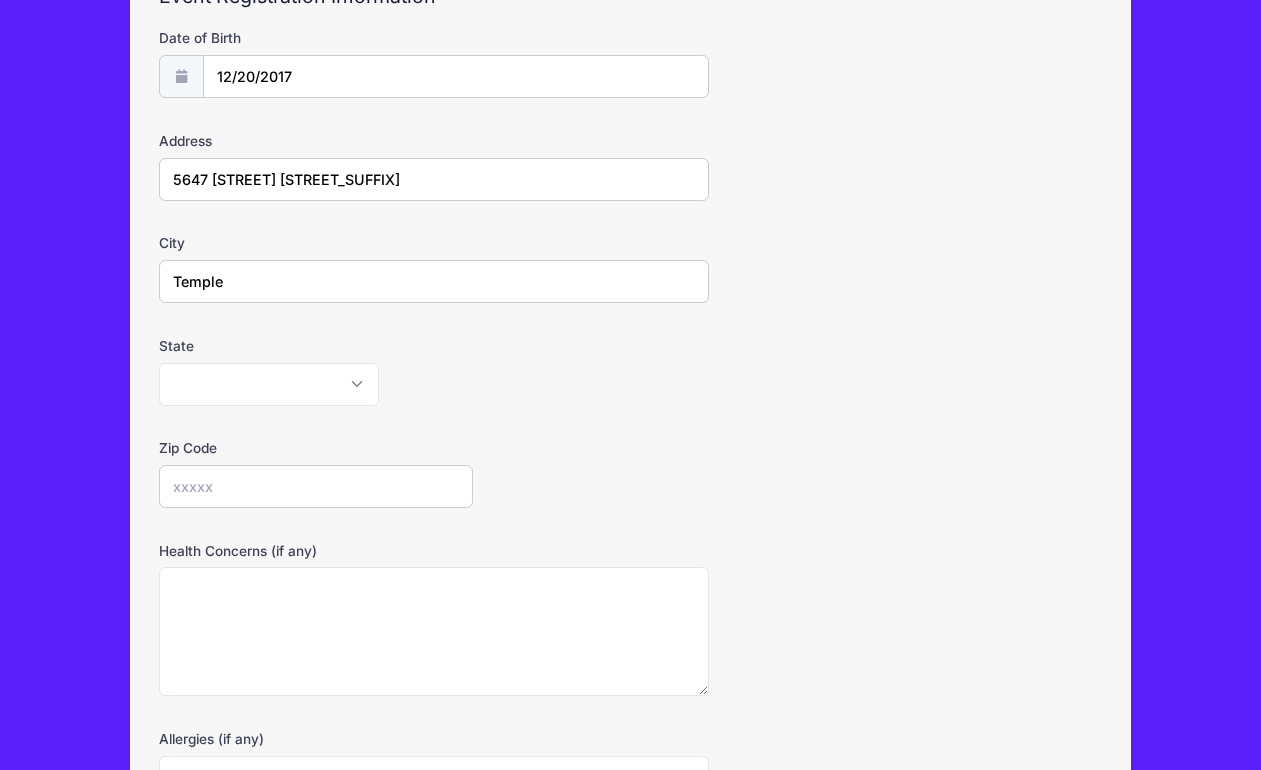 type on "Temple" 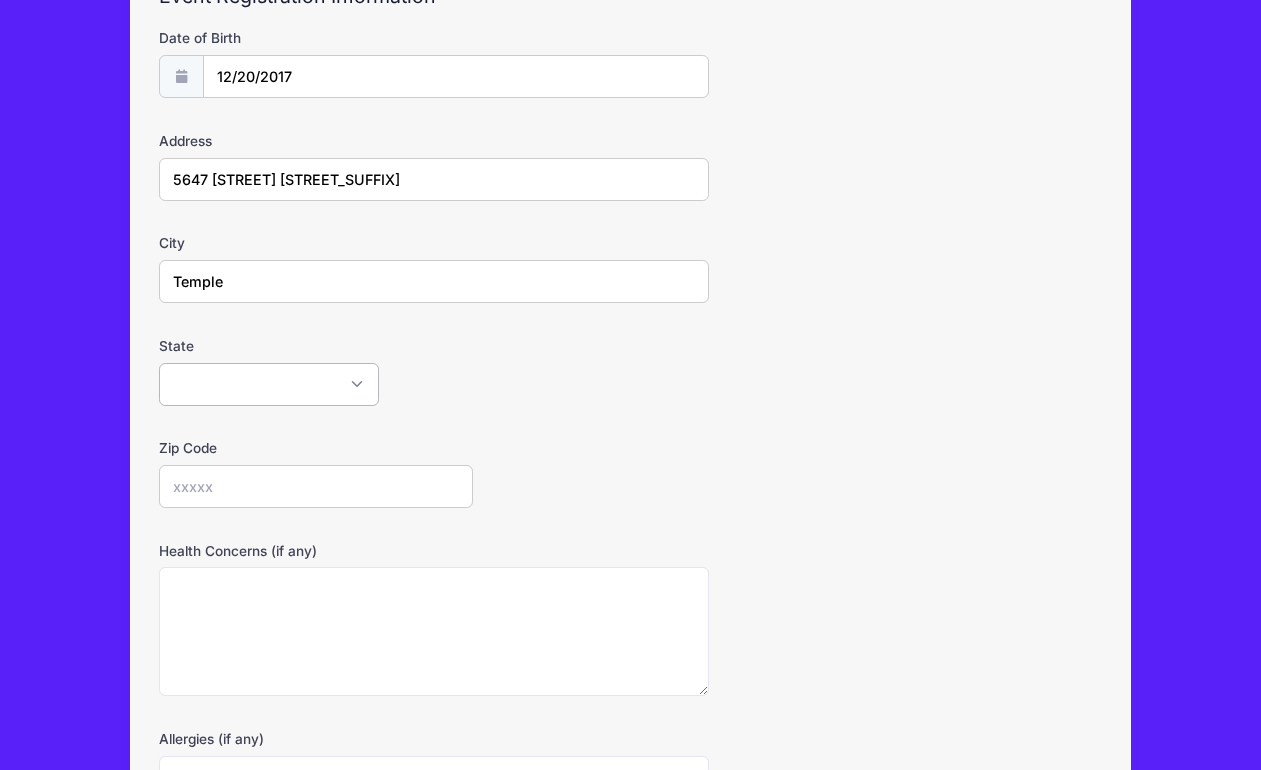 select on "[STATE]" 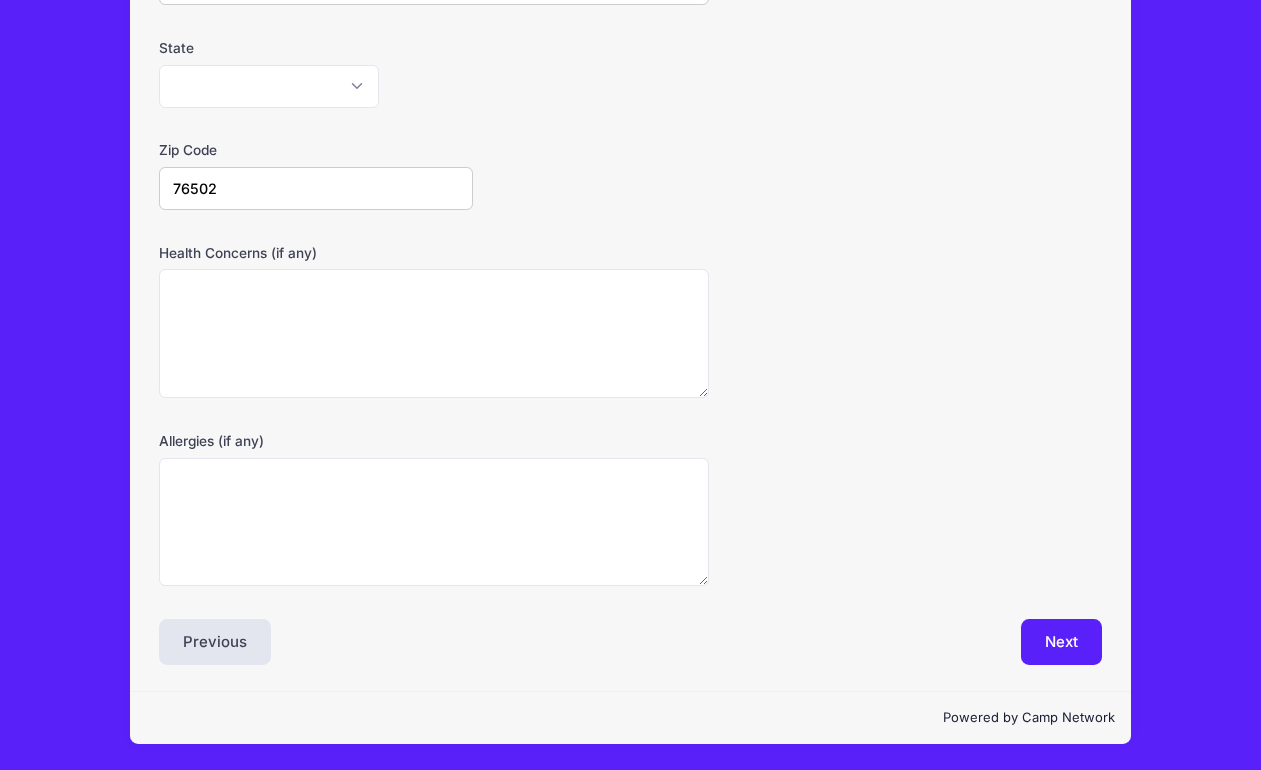 scroll, scrollTop: 542, scrollLeft: 0, axis: vertical 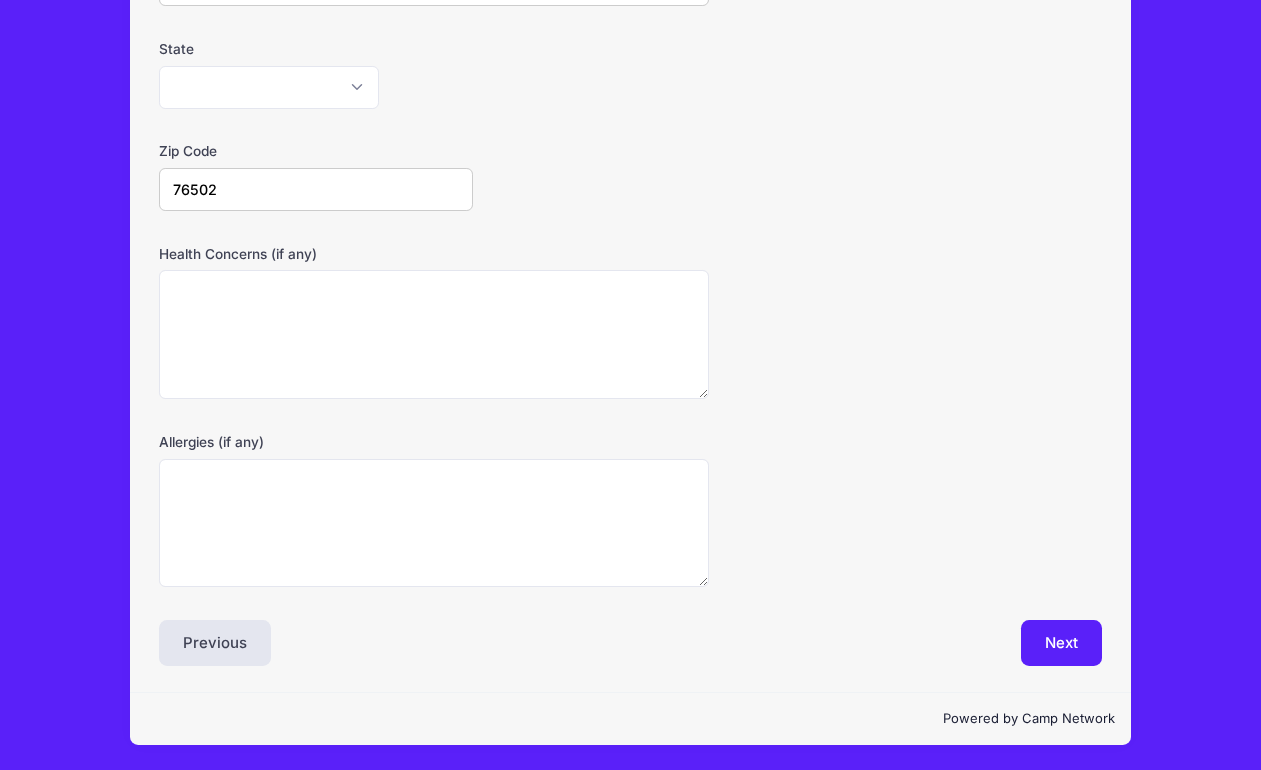 type on "76502" 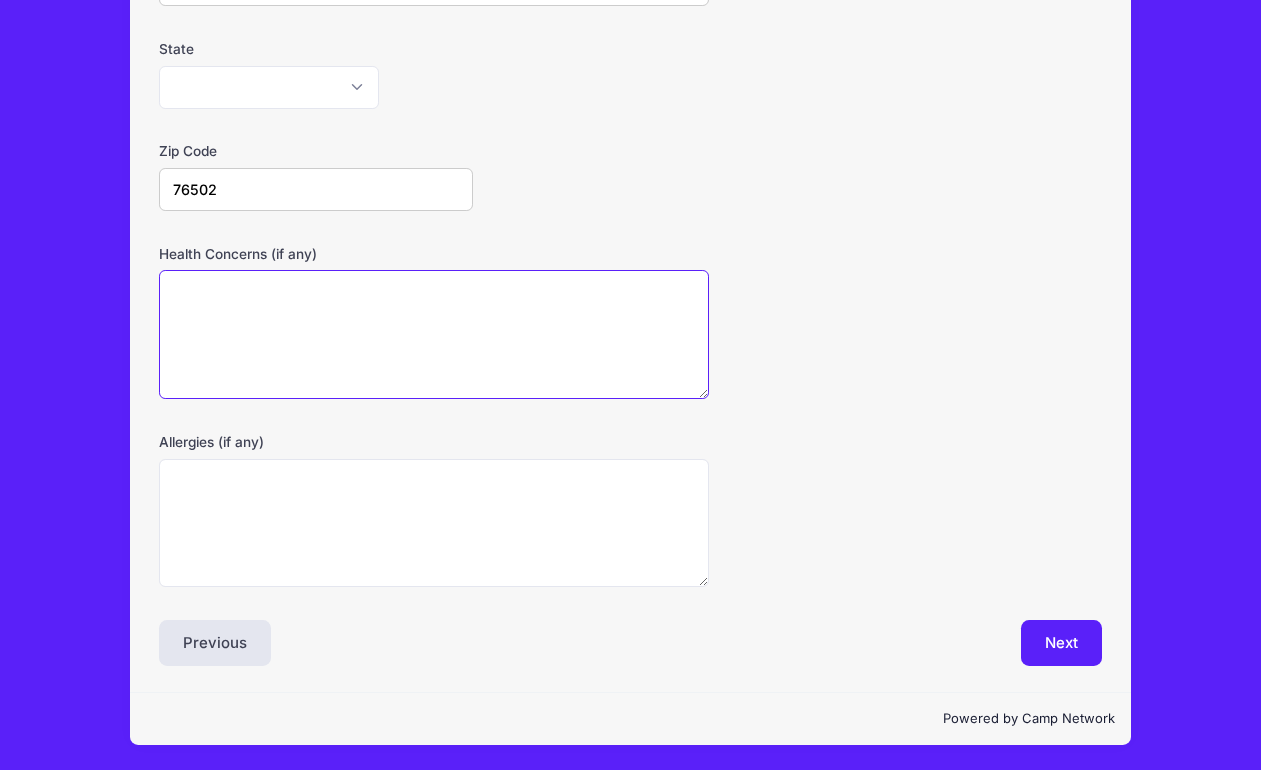 click on "Health Concerns (if any)" at bounding box center [434, 334] 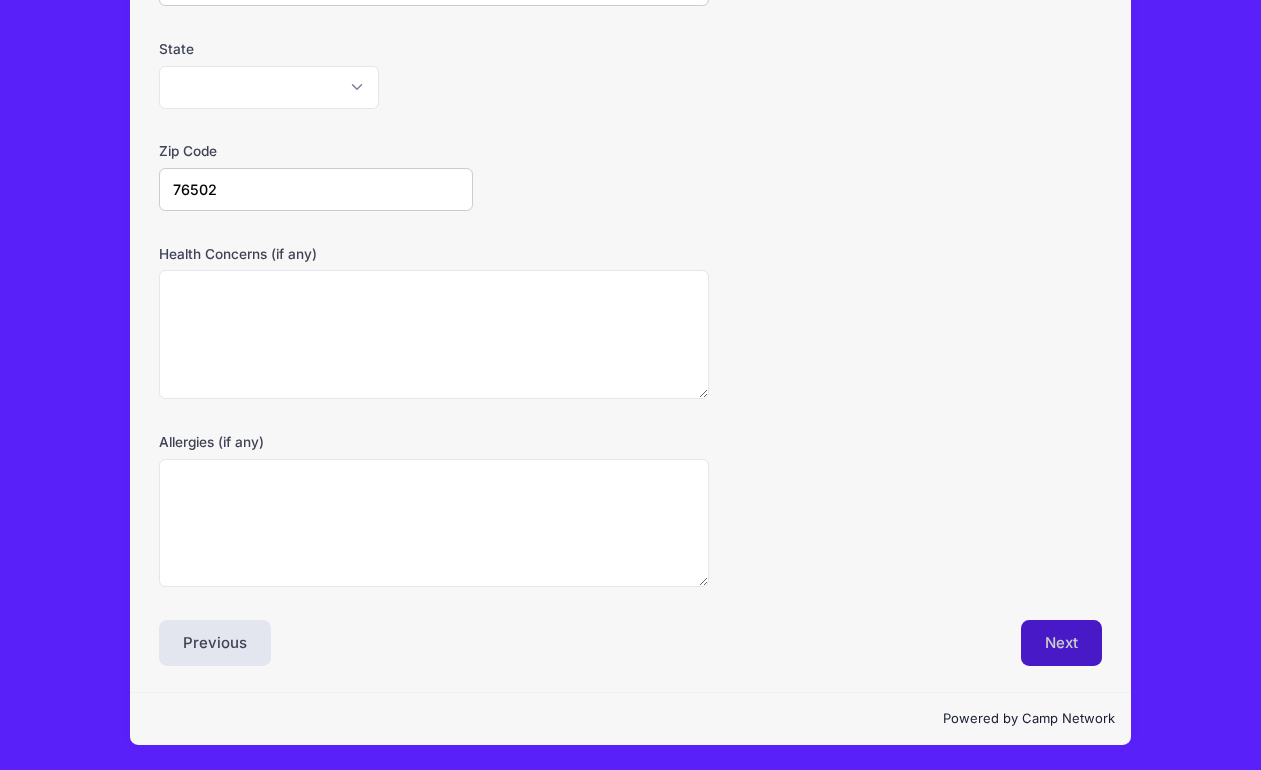 click on "Next" at bounding box center [1061, 643] 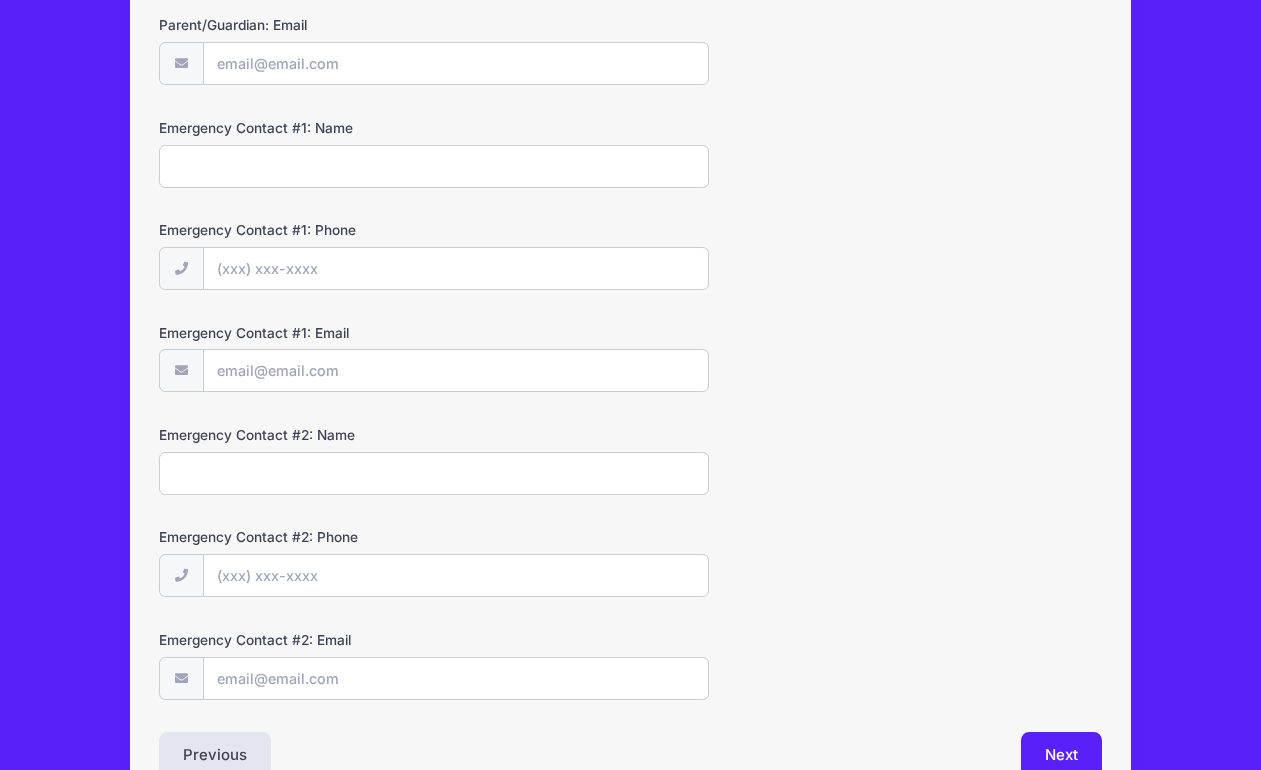 scroll, scrollTop: 100, scrollLeft: 0, axis: vertical 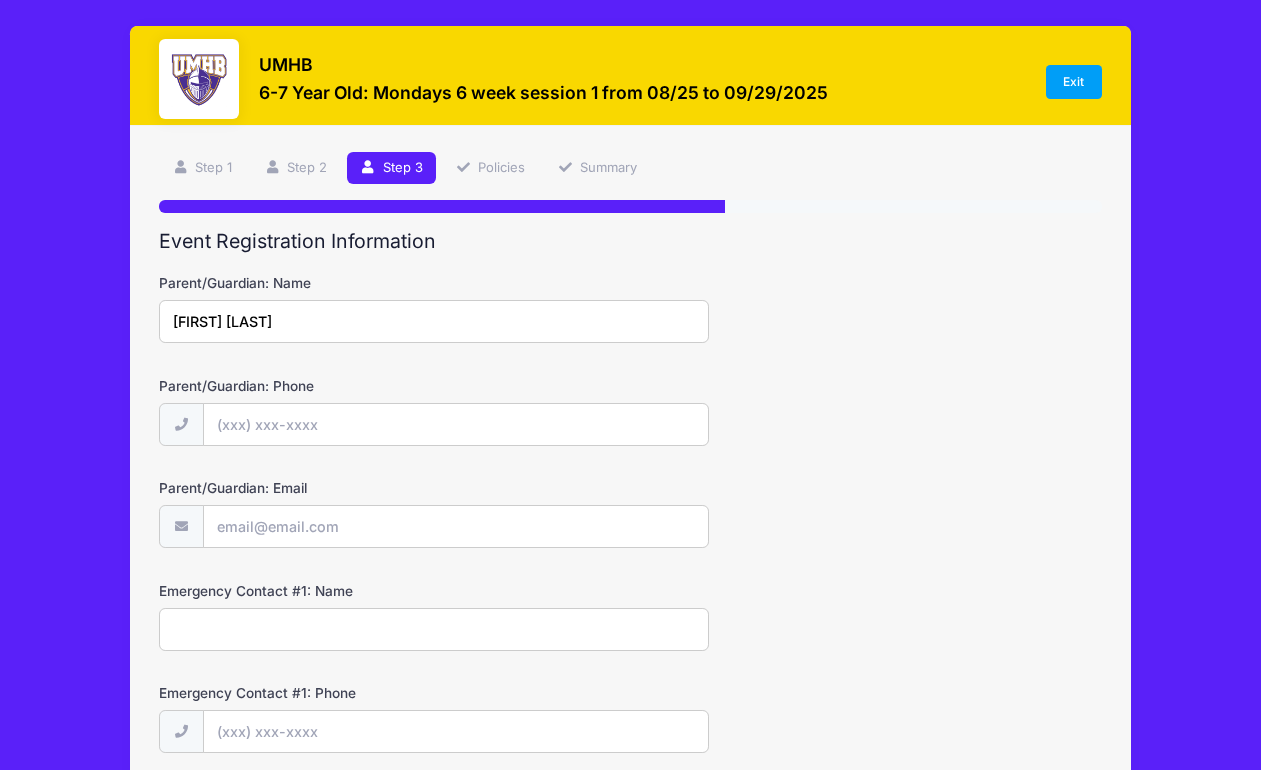 type on "[FIRST] [LAST]" 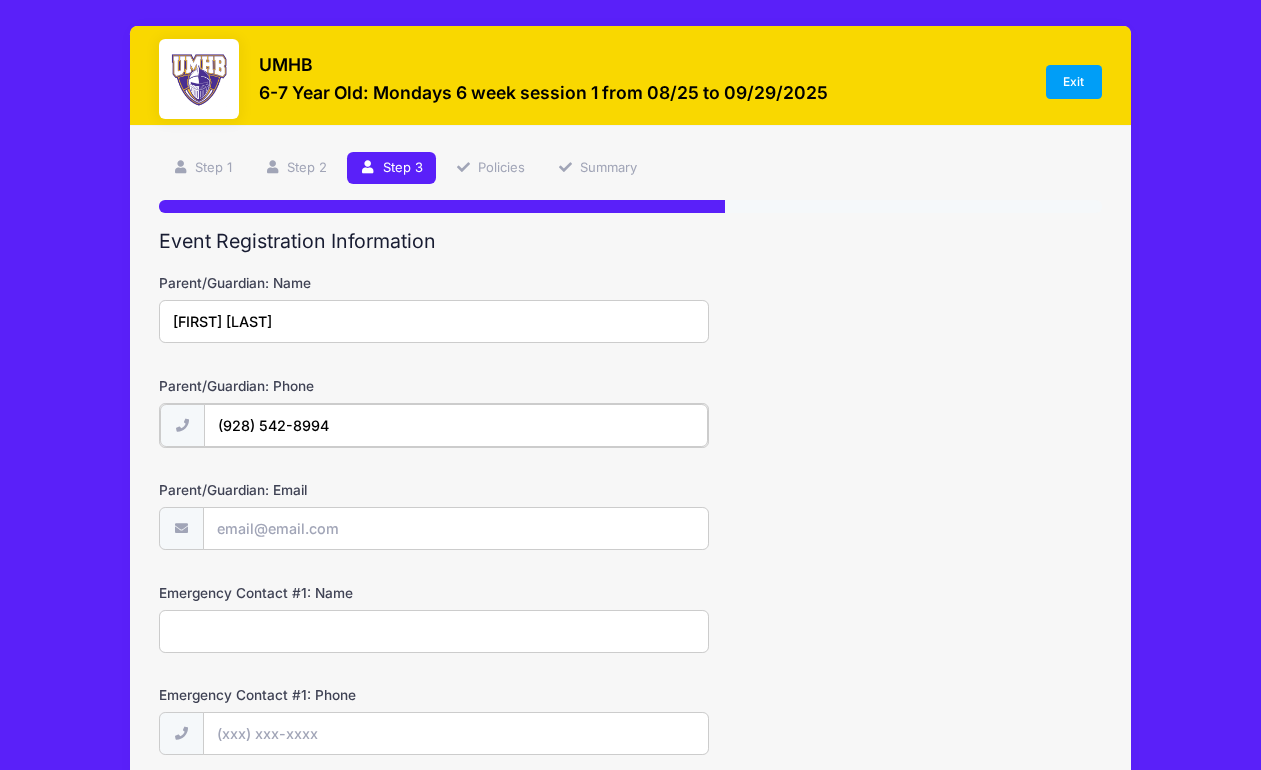 type on "(928) 542-8994" 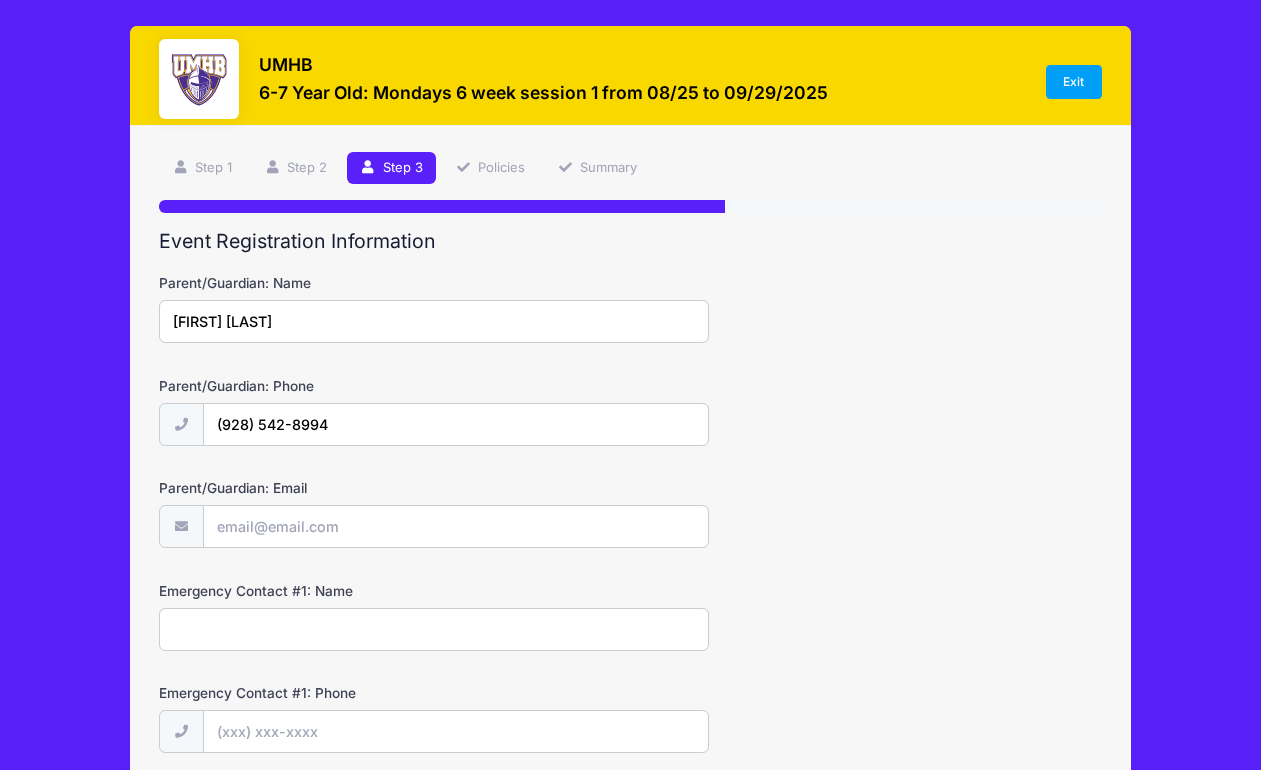 click on "Parent/Guardian: Email" at bounding box center [630, 513] 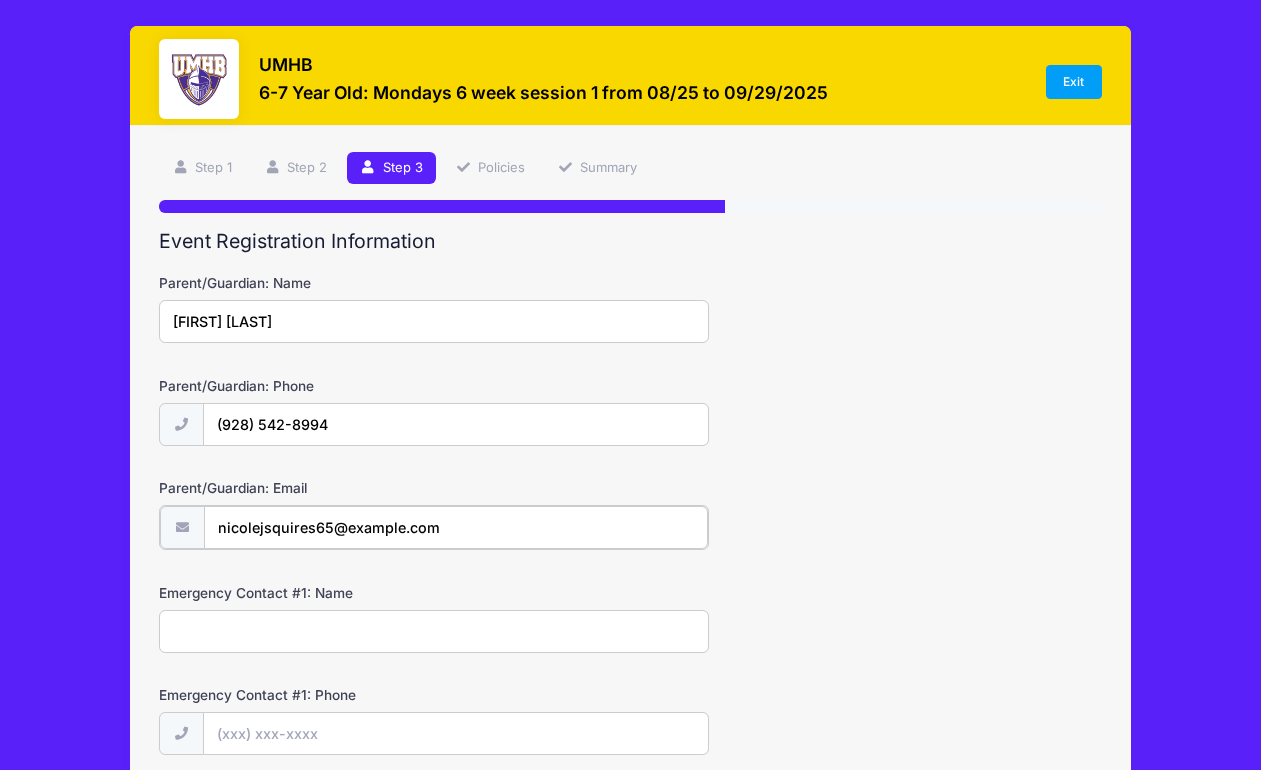 type on "nicolejsquires65@example.com" 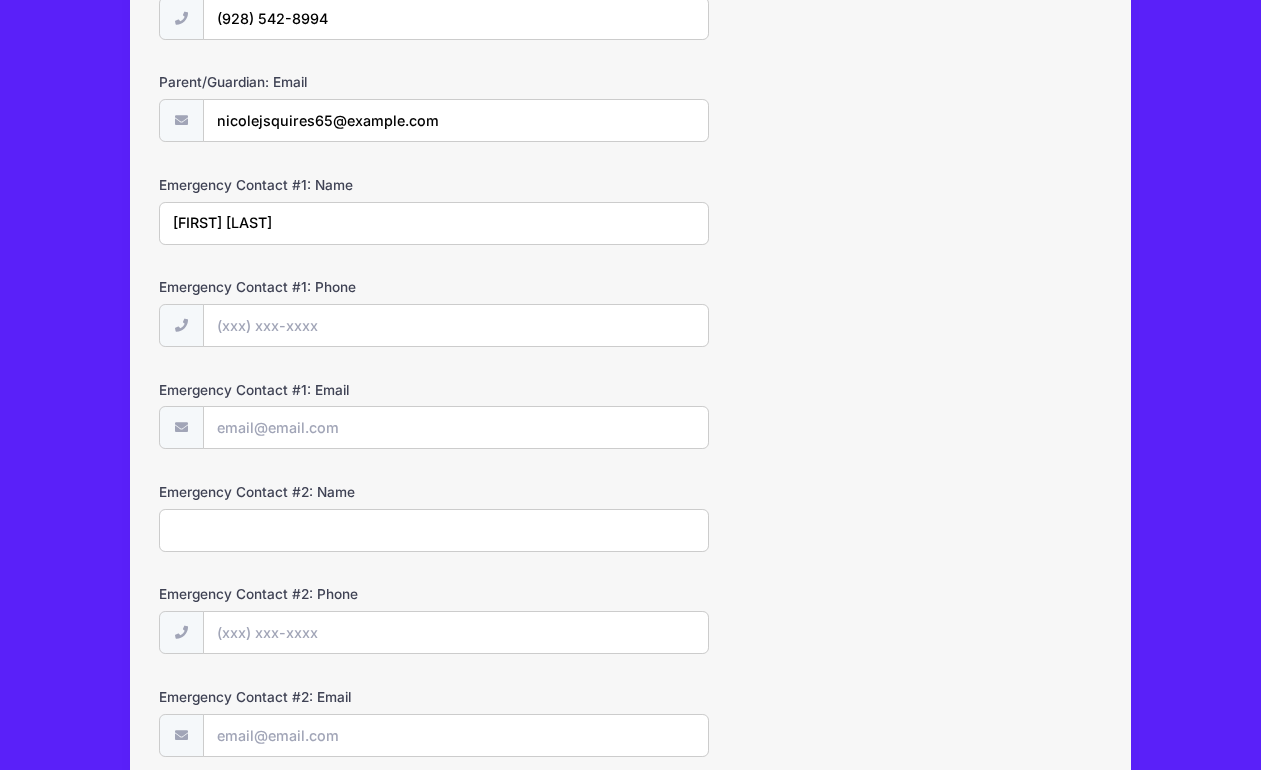 scroll, scrollTop: 419, scrollLeft: 0, axis: vertical 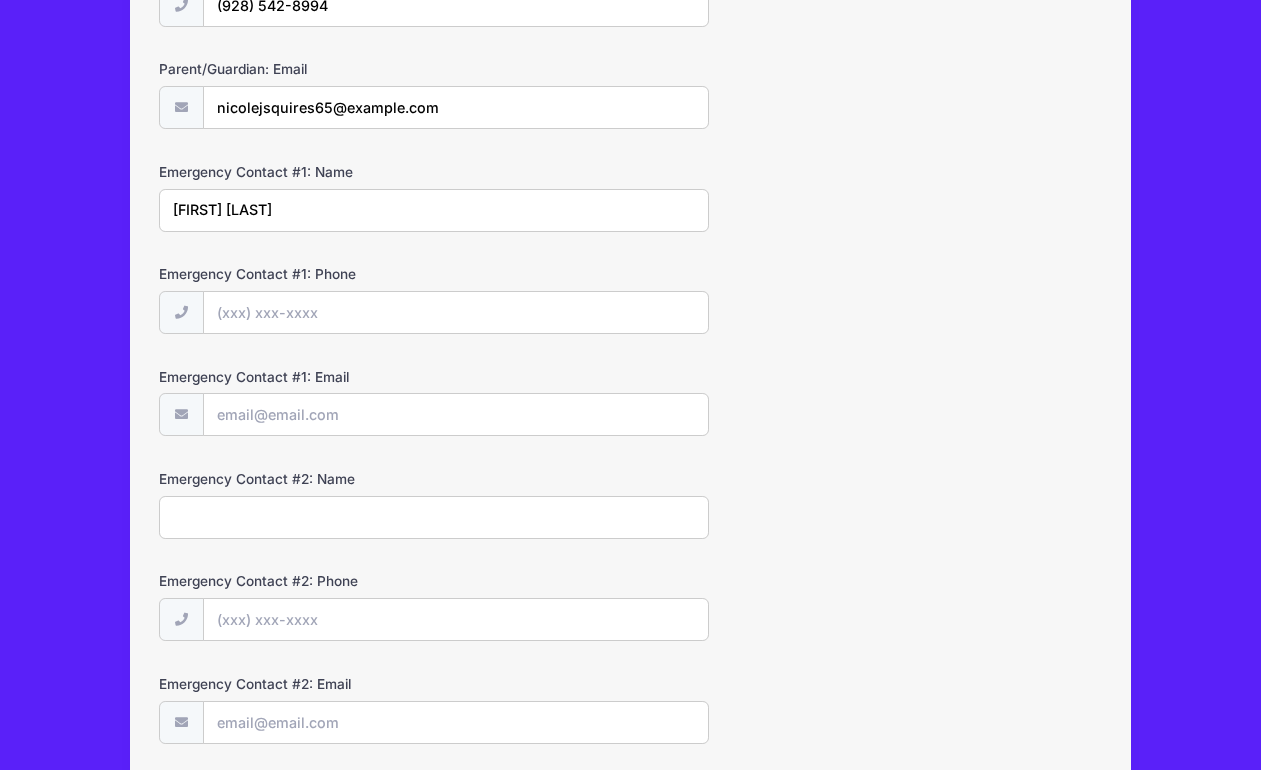 type on "[FIRST] [LAST]" 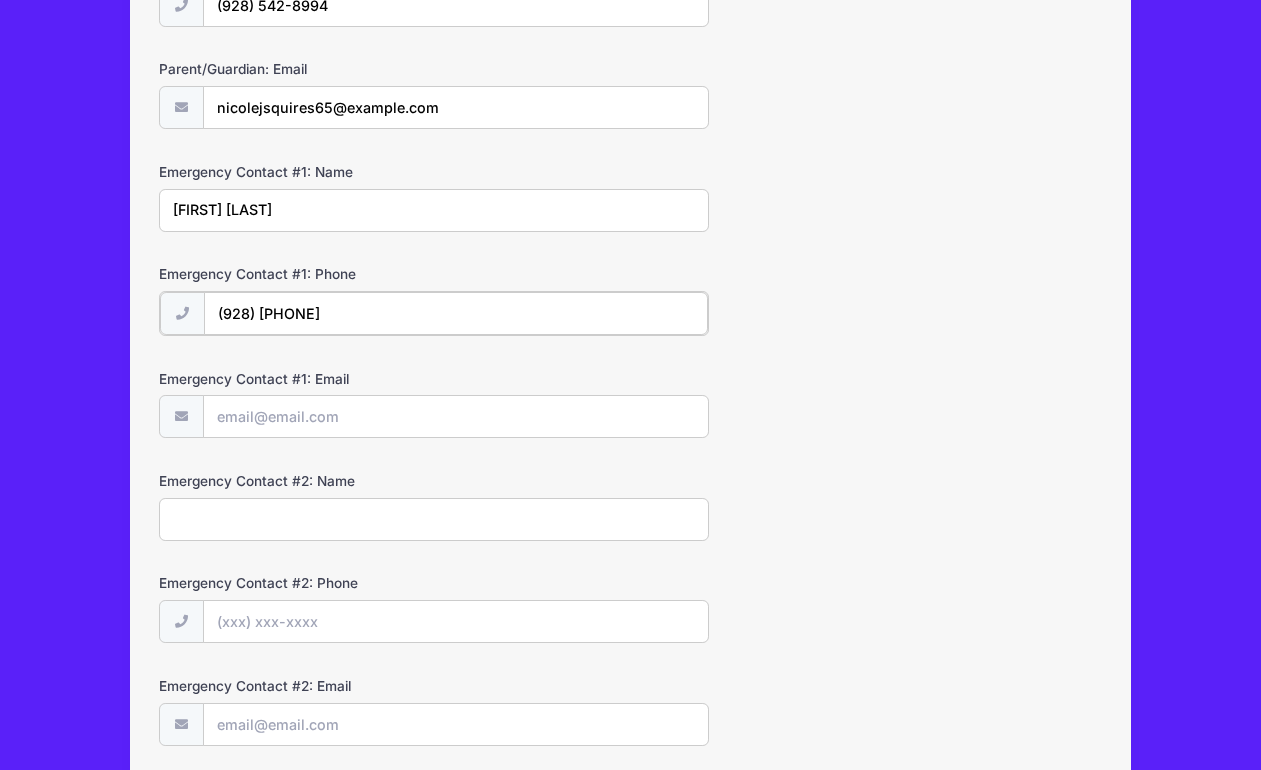 type on "(9" 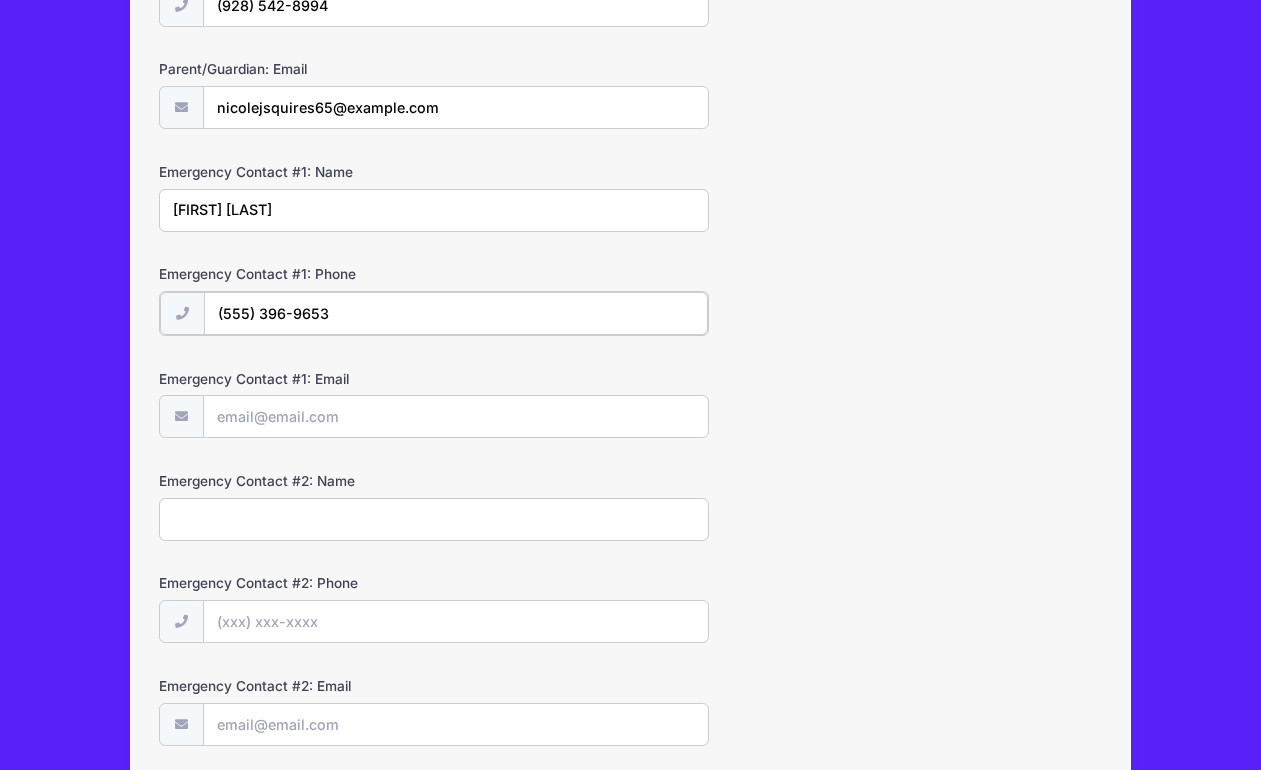 type on "(555) 396-9653" 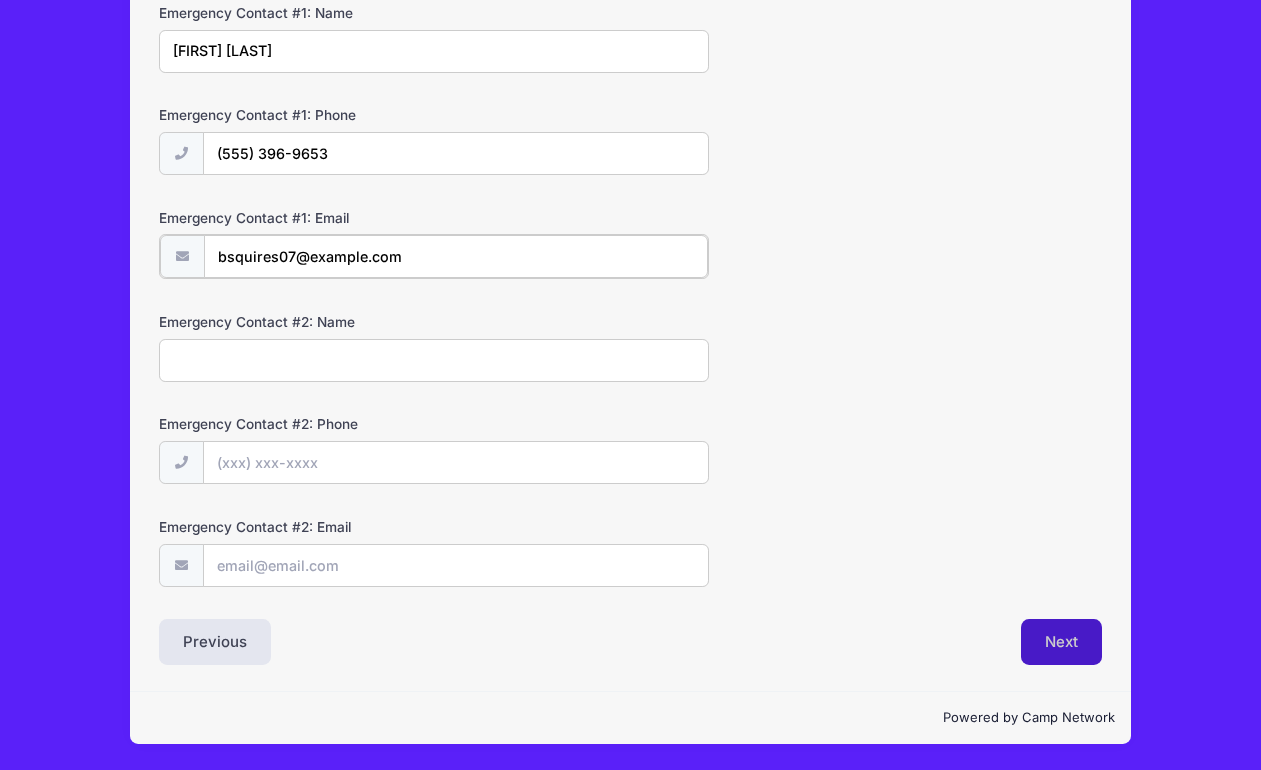type on "bsquires07@example.com" 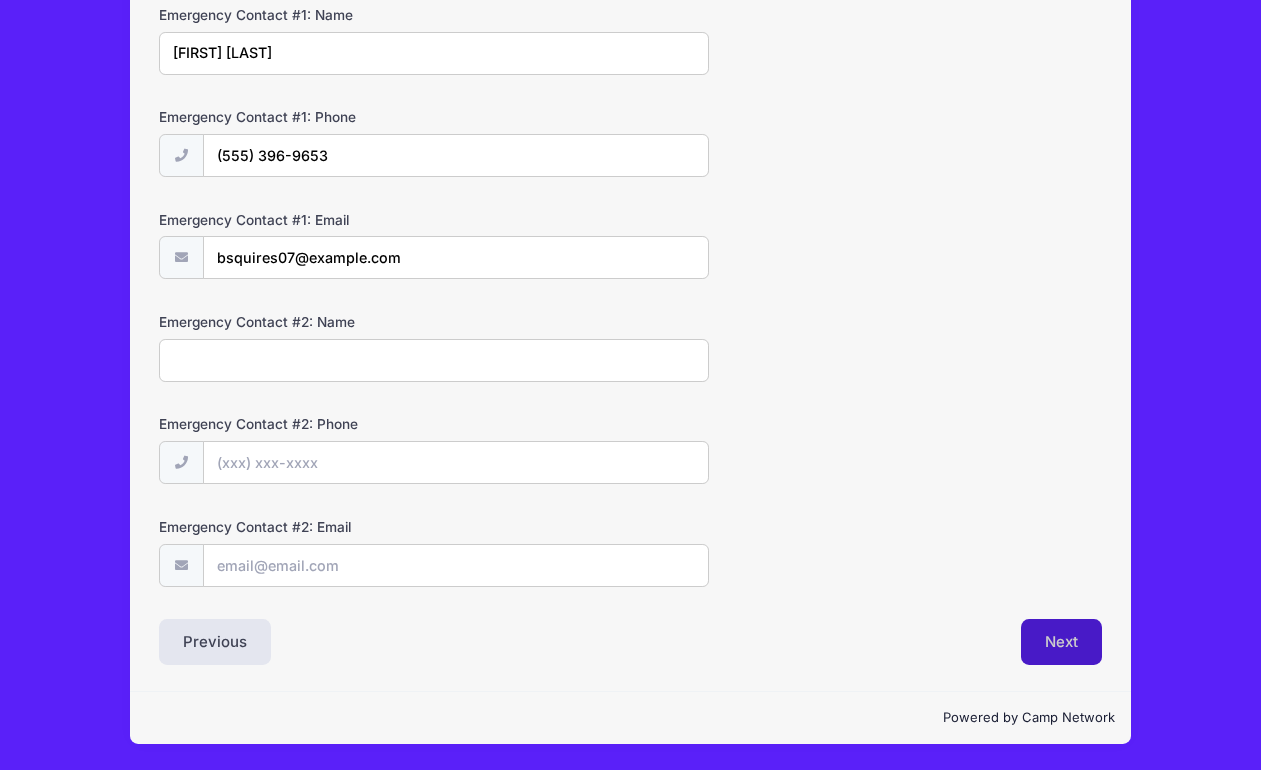 click on "Next" at bounding box center (1061, 642) 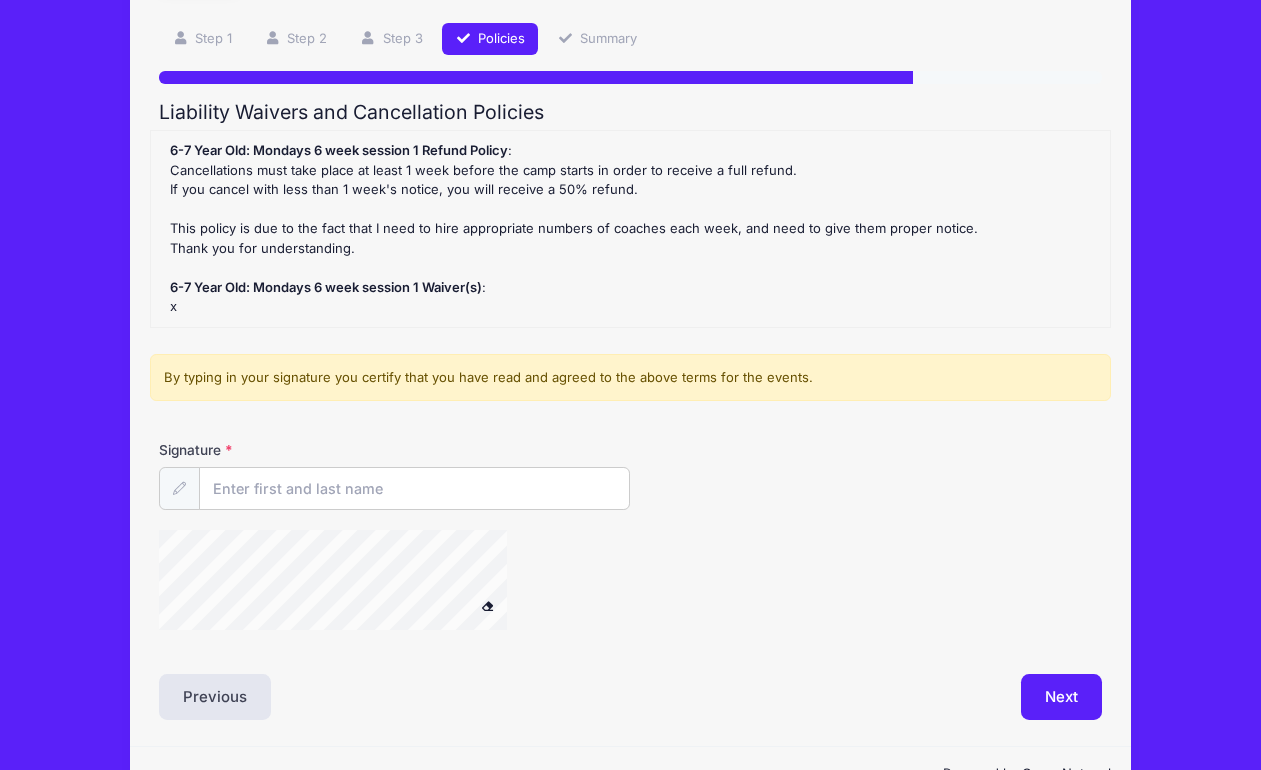 scroll, scrollTop: 0, scrollLeft: 0, axis: both 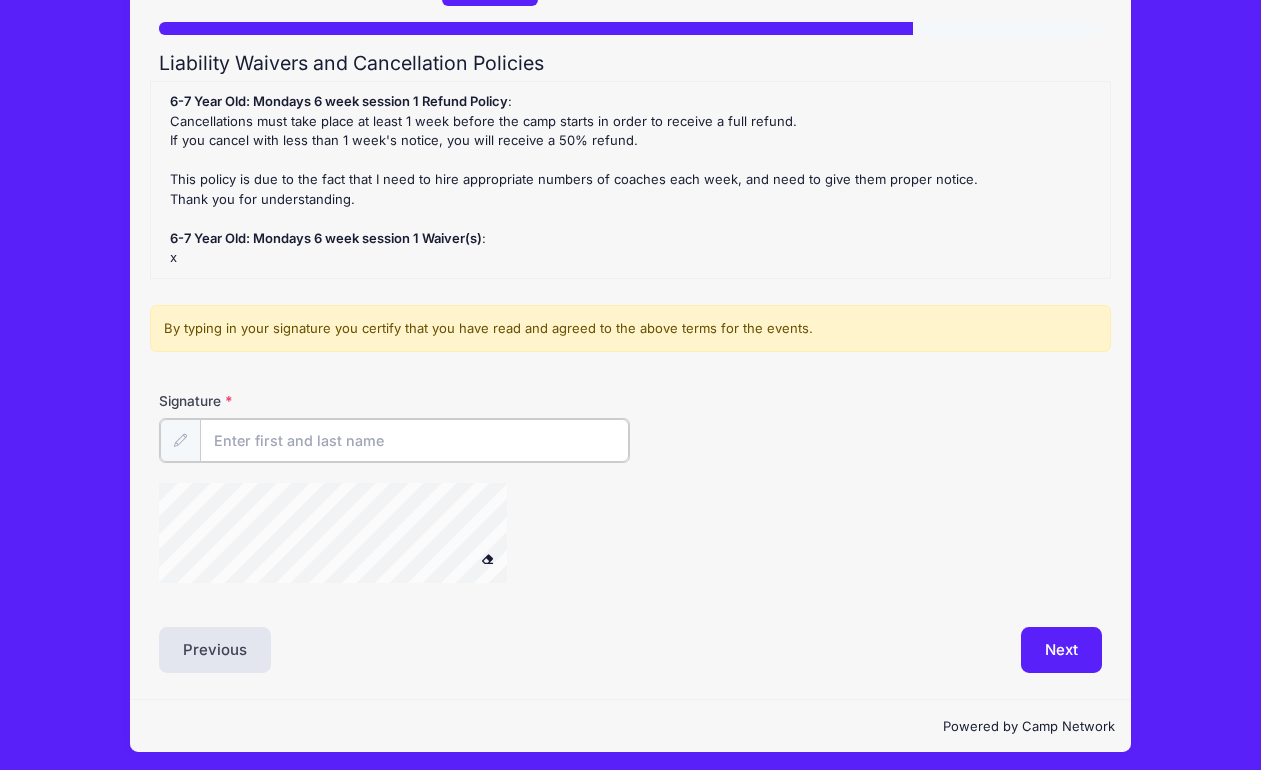 click on "Signature" at bounding box center [414, 440] 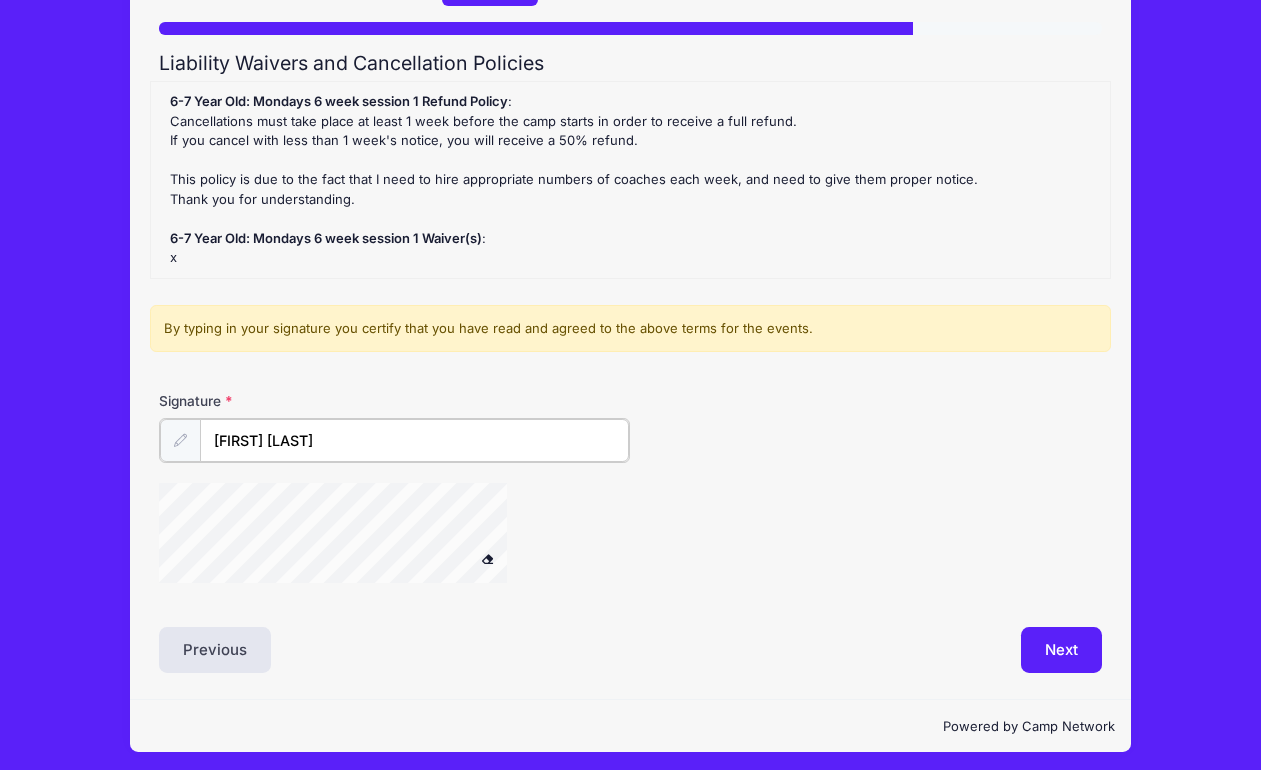 type on "[FIRST] [LAST]" 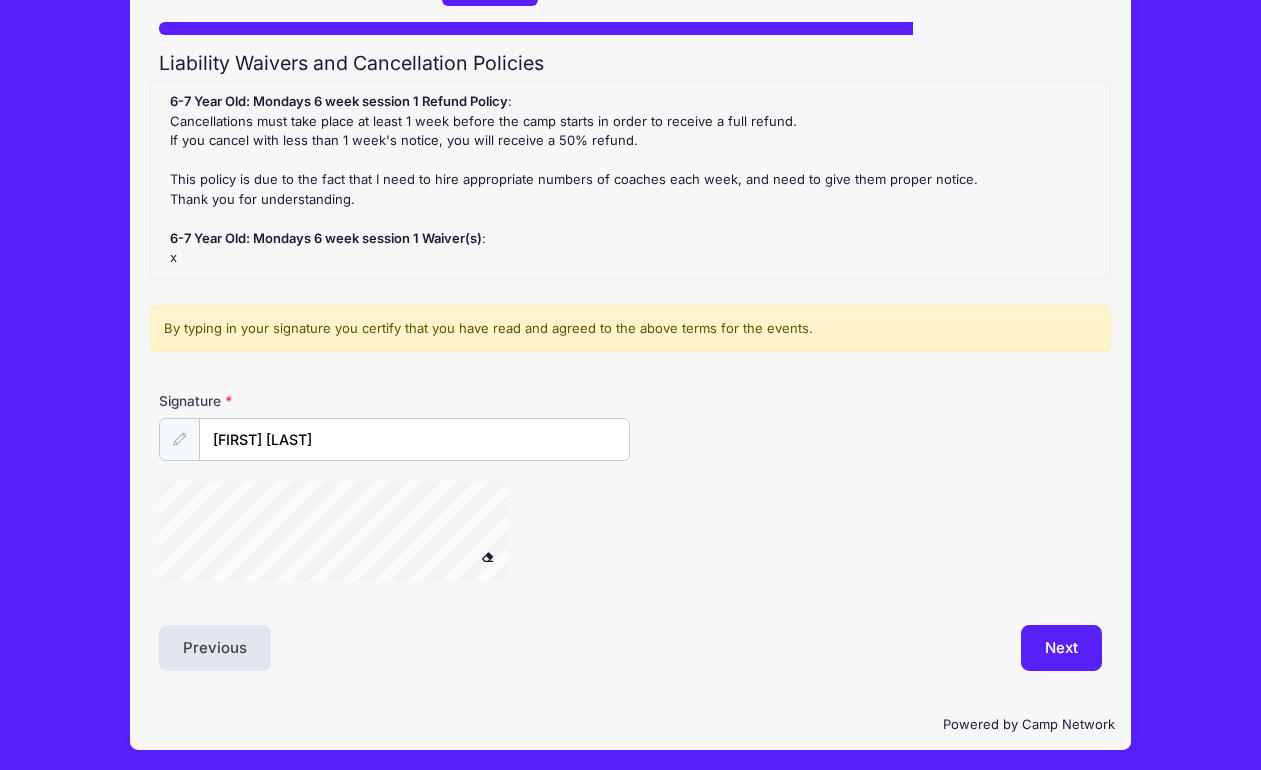click on "Signature
[FIRST] [LAST]" at bounding box center (631, 495) 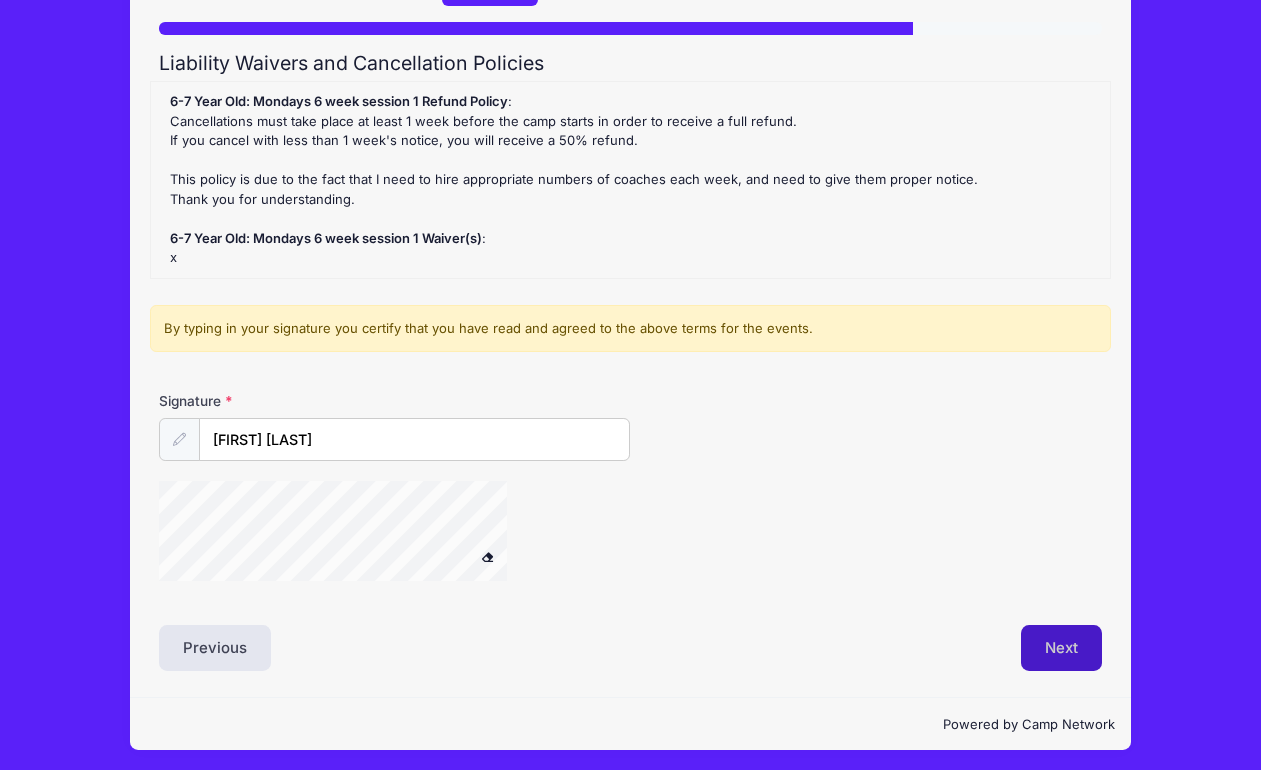 click on "Next" at bounding box center (1061, 648) 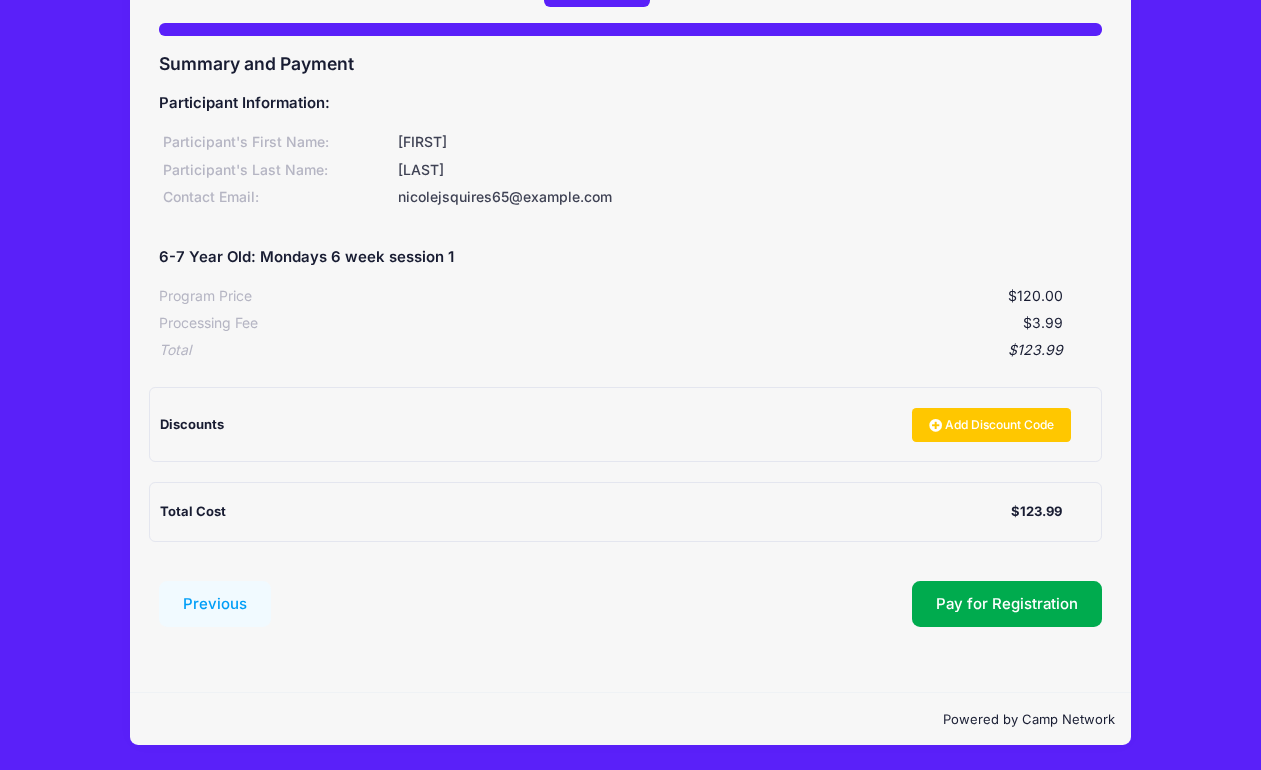 scroll, scrollTop: 176, scrollLeft: 0, axis: vertical 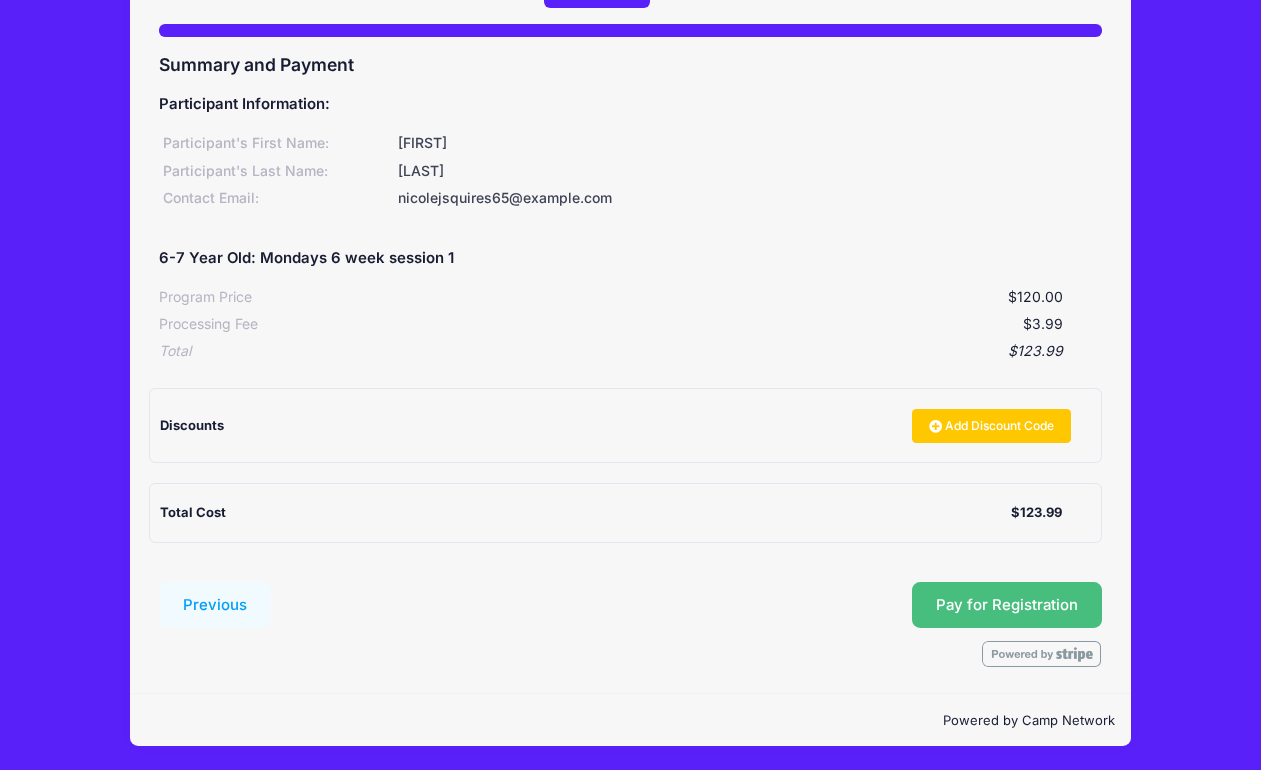 click on "Pay for Registration" at bounding box center [1007, 605] 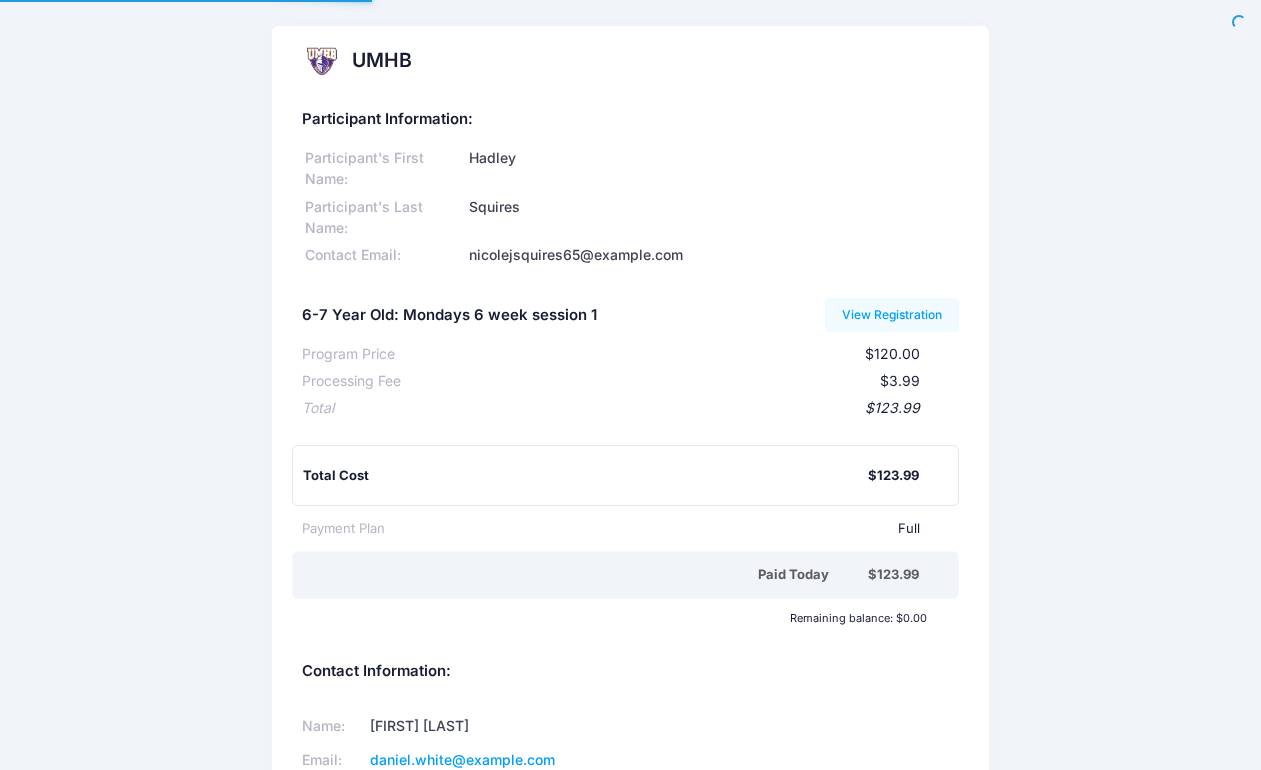 scroll, scrollTop: 0, scrollLeft: 0, axis: both 